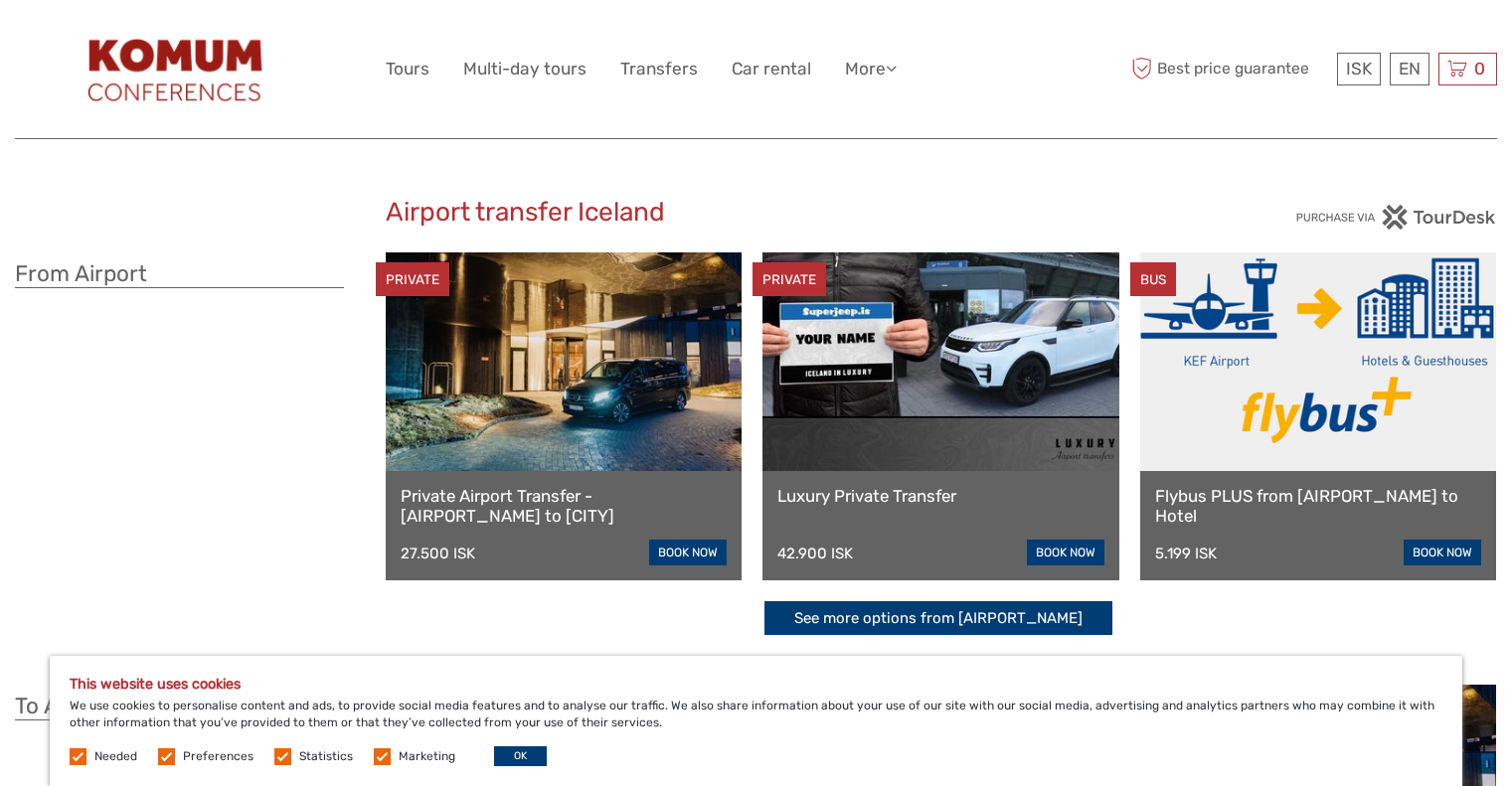 scroll, scrollTop: 0, scrollLeft: 0, axis: both 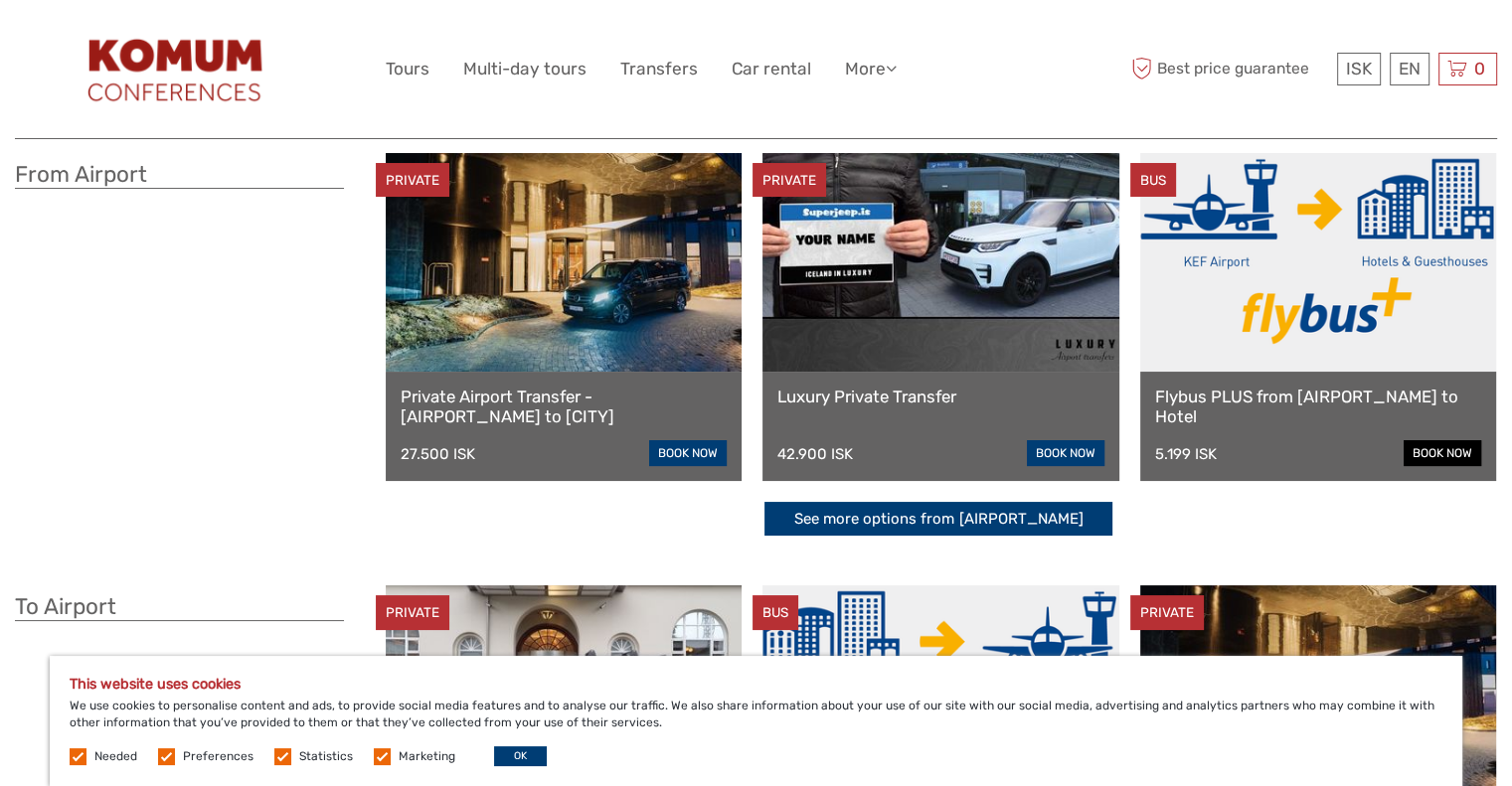 click on "book now" at bounding box center (1442, 453) 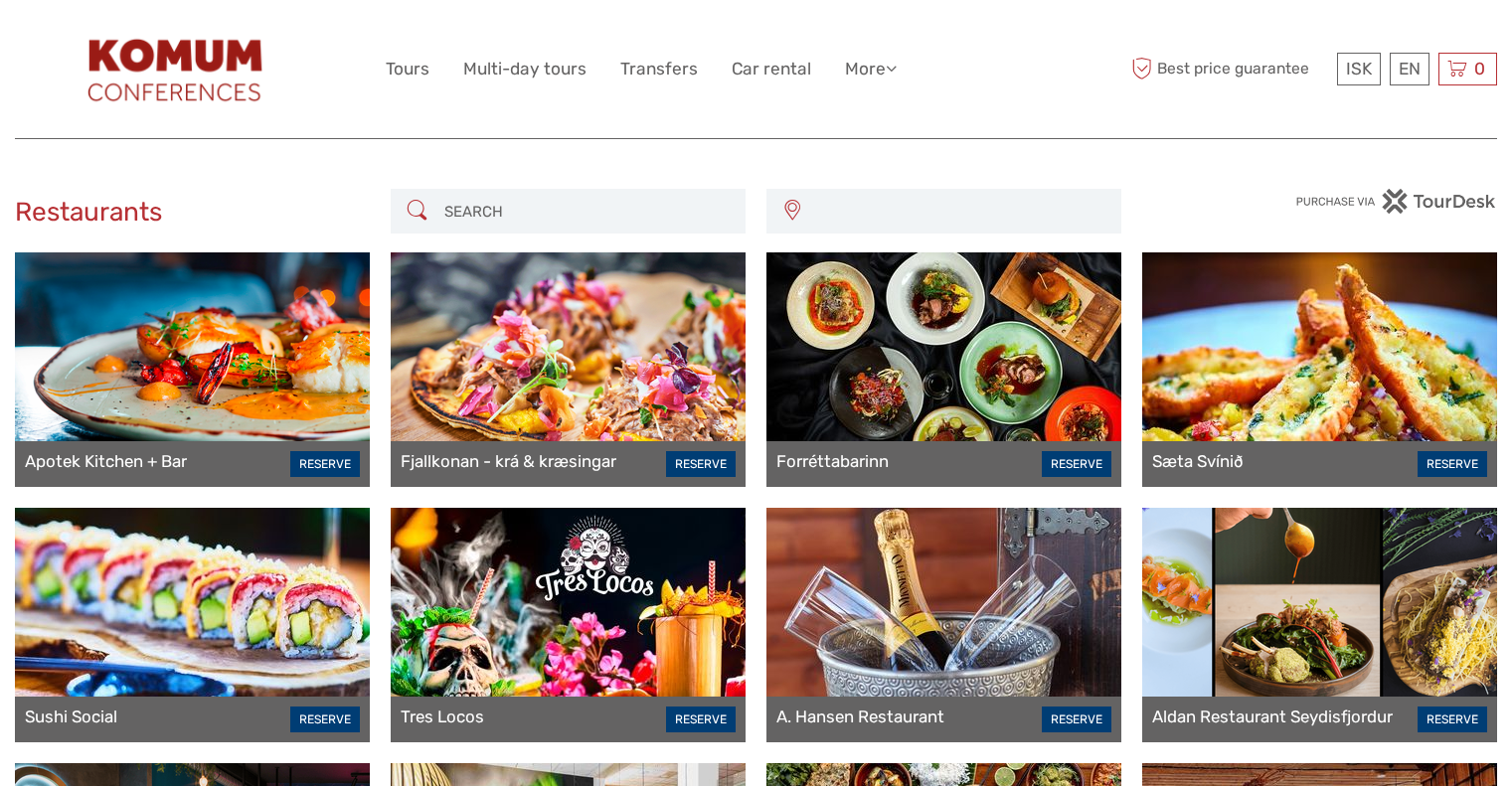 scroll, scrollTop: 0, scrollLeft: 0, axis: both 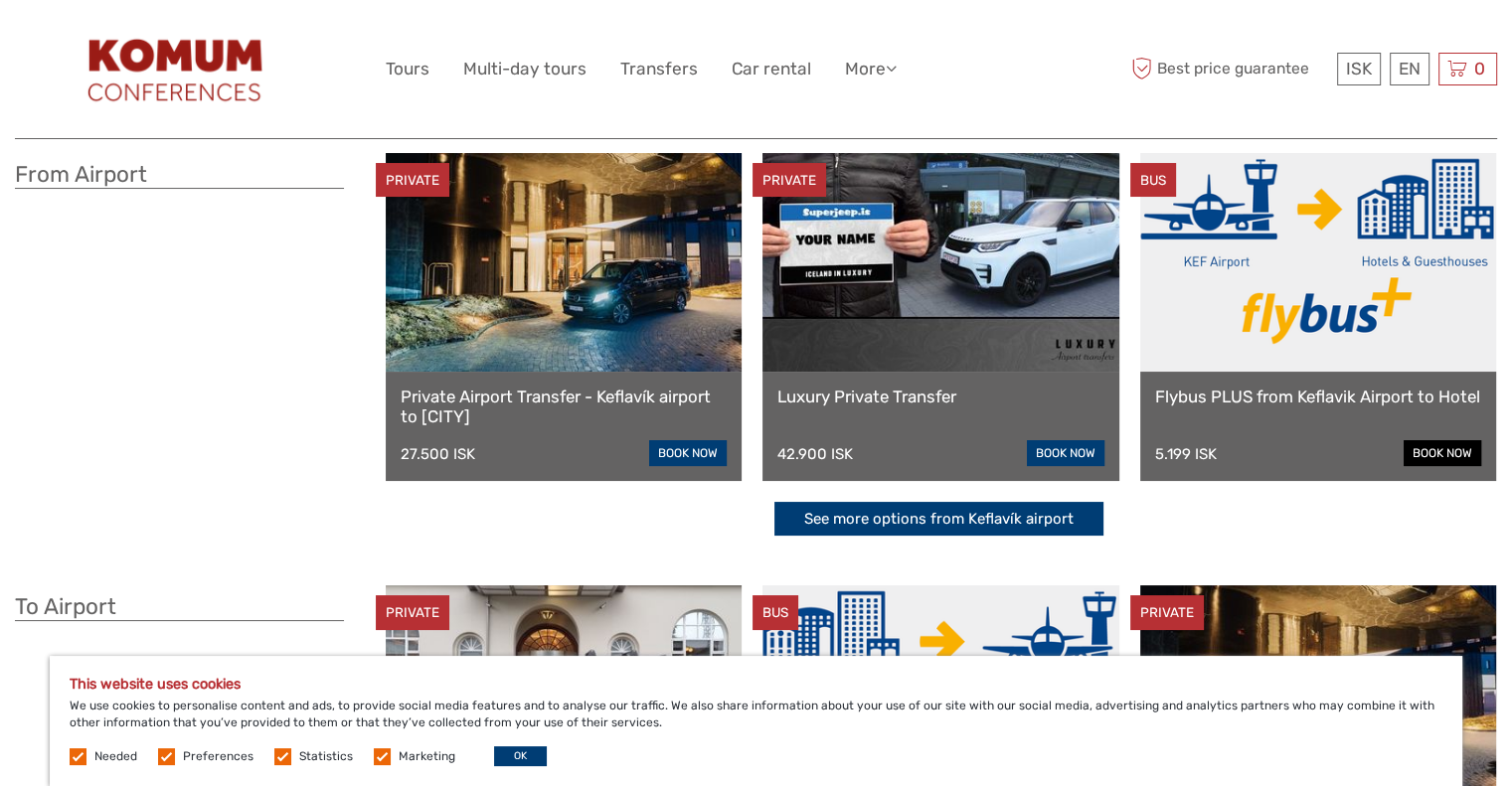 click on "book now" at bounding box center (1442, 453) 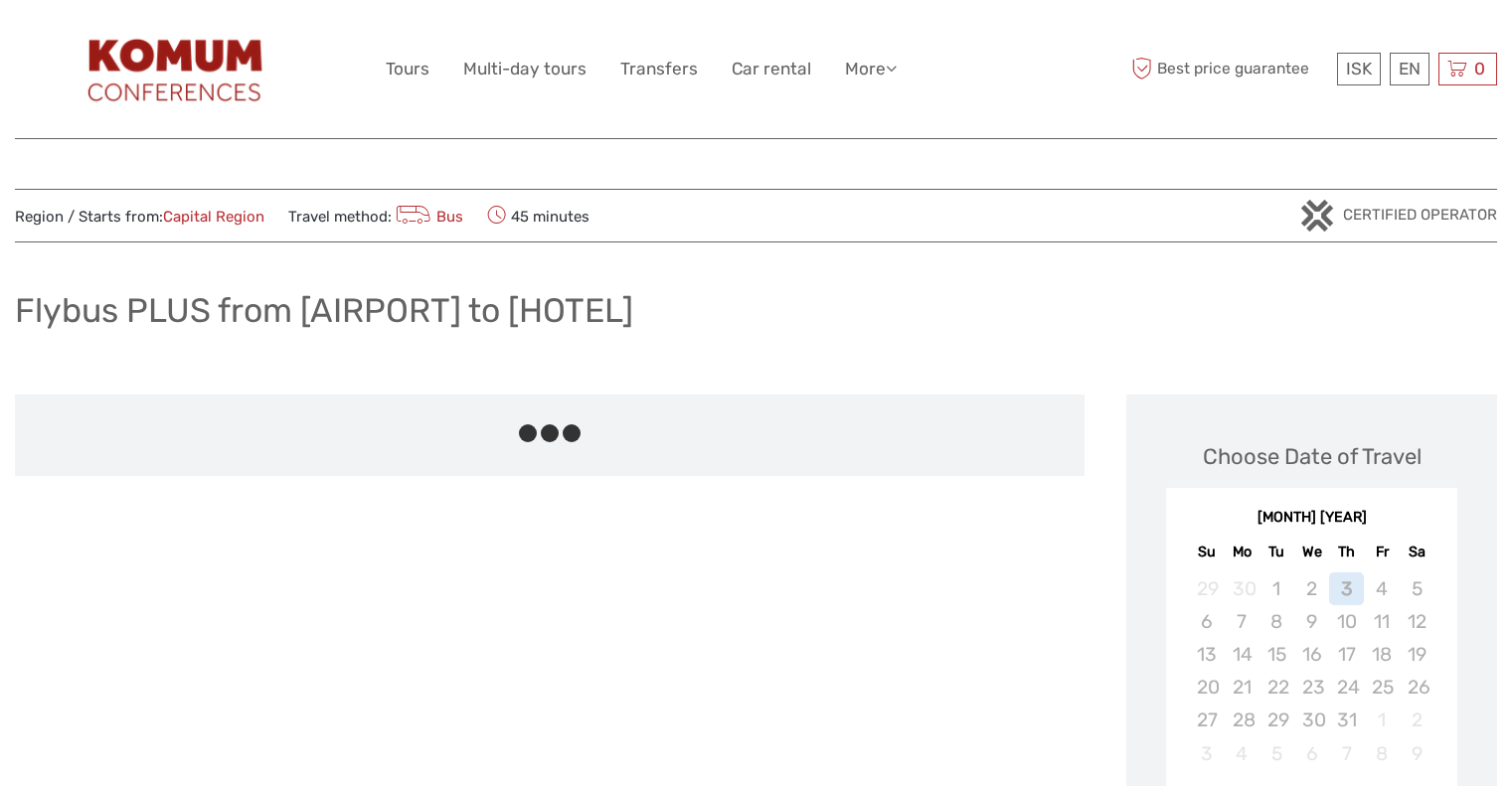 scroll, scrollTop: 0, scrollLeft: 0, axis: both 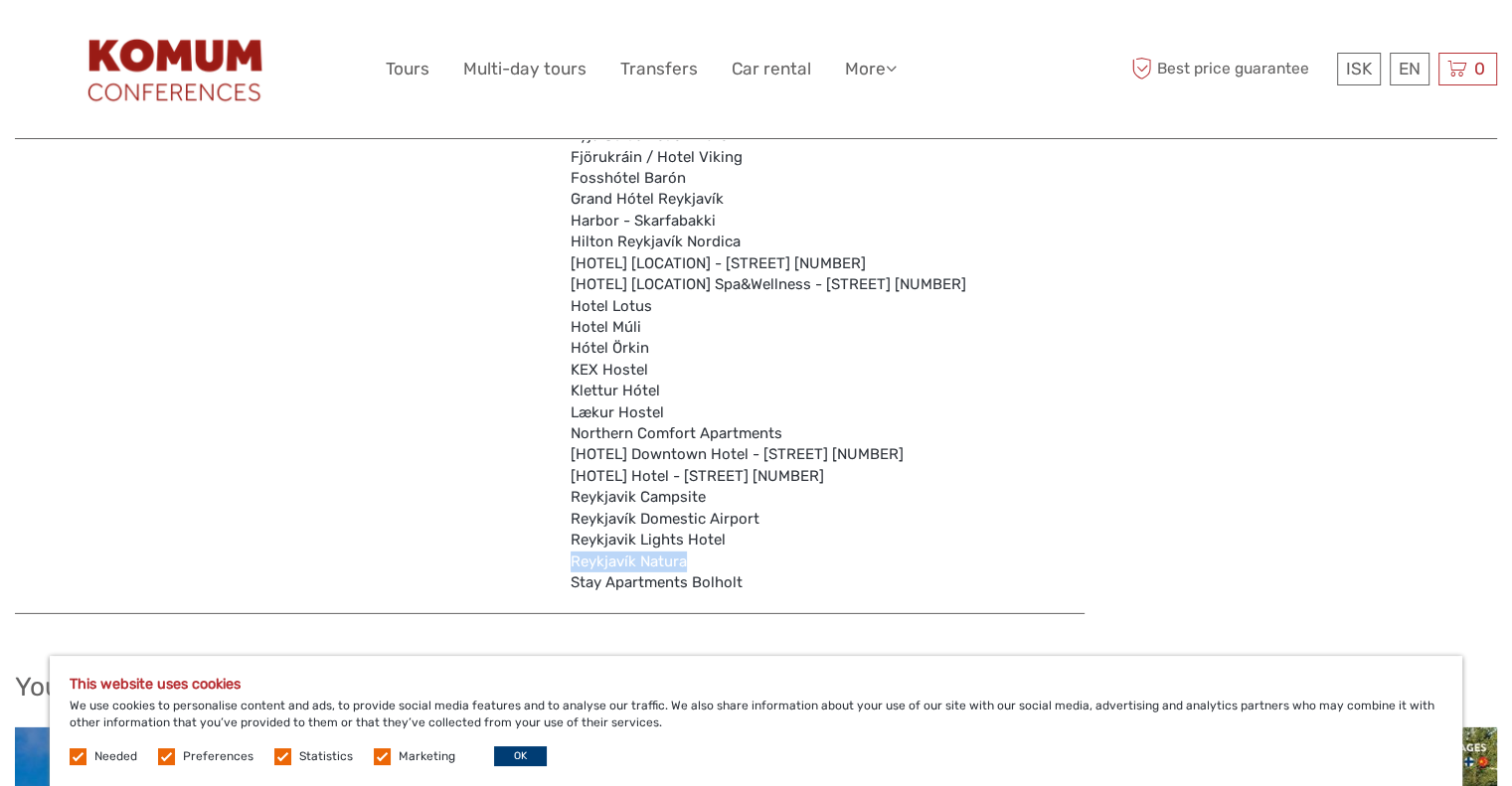 drag, startPoint x: 688, startPoint y: 579, endPoint x: 555, endPoint y: 578, distance: 133.00376 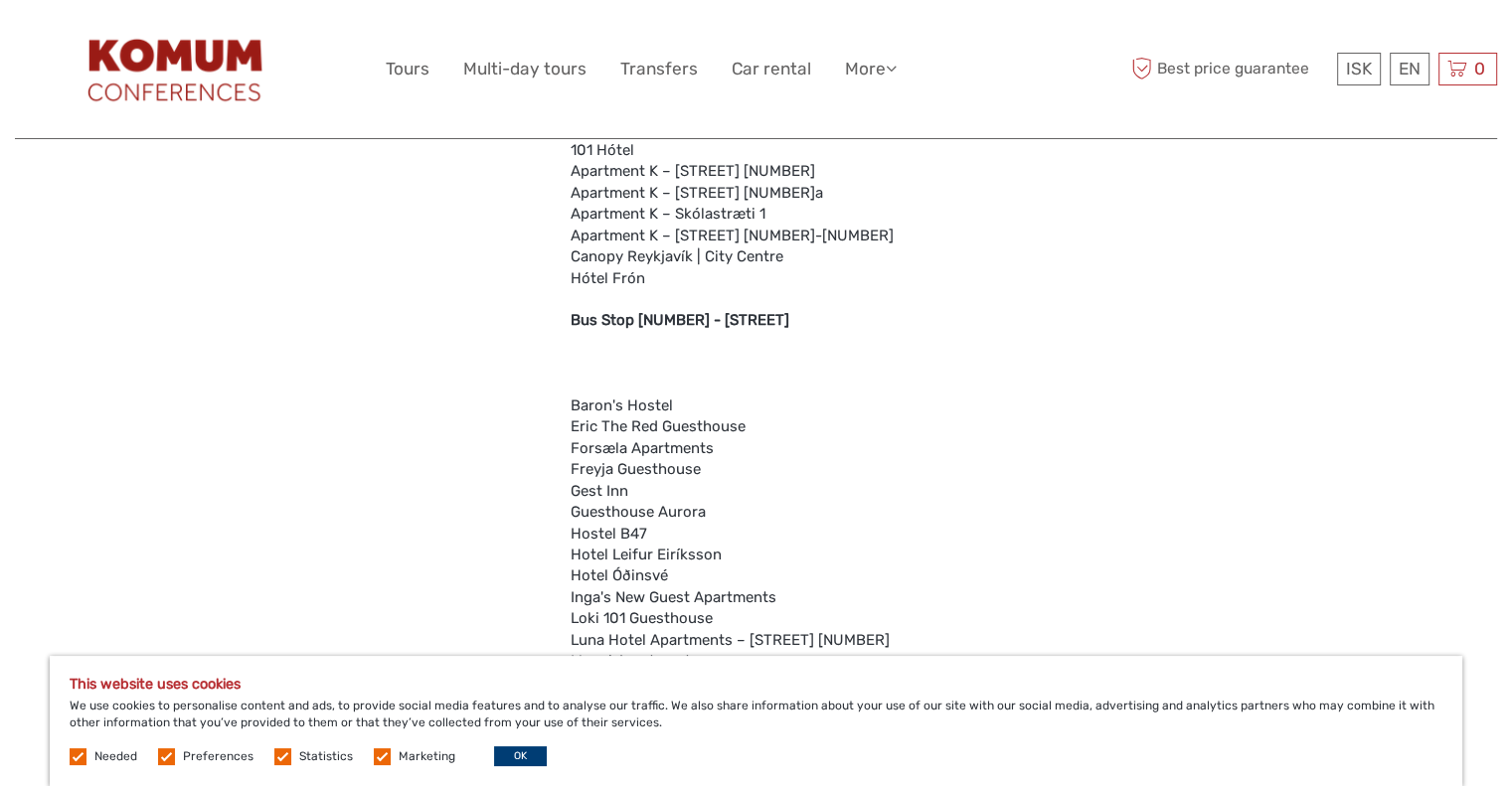 scroll, scrollTop: 3080, scrollLeft: 0, axis: vertical 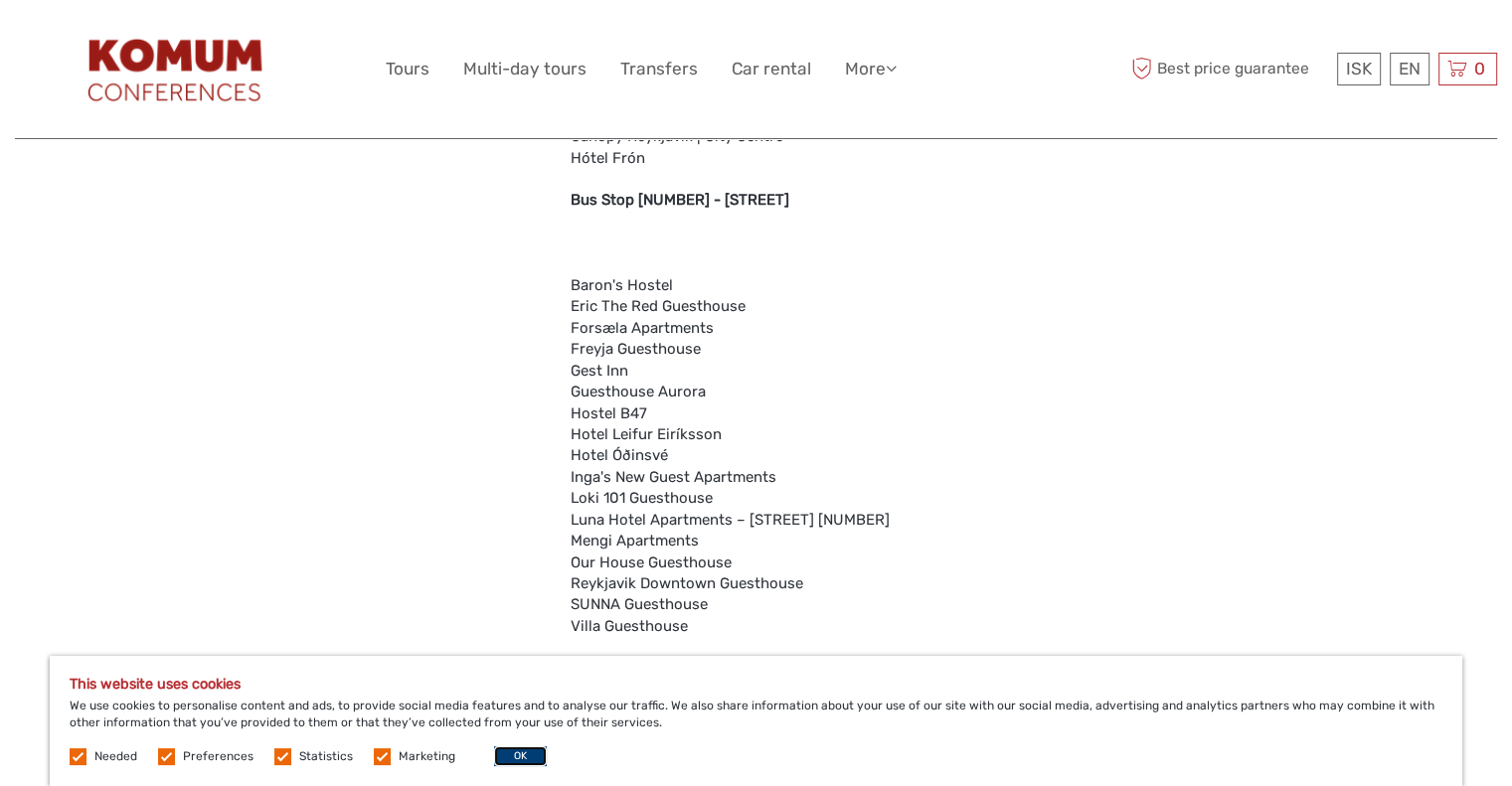 click on "OK" at bounding box center [520, 756] 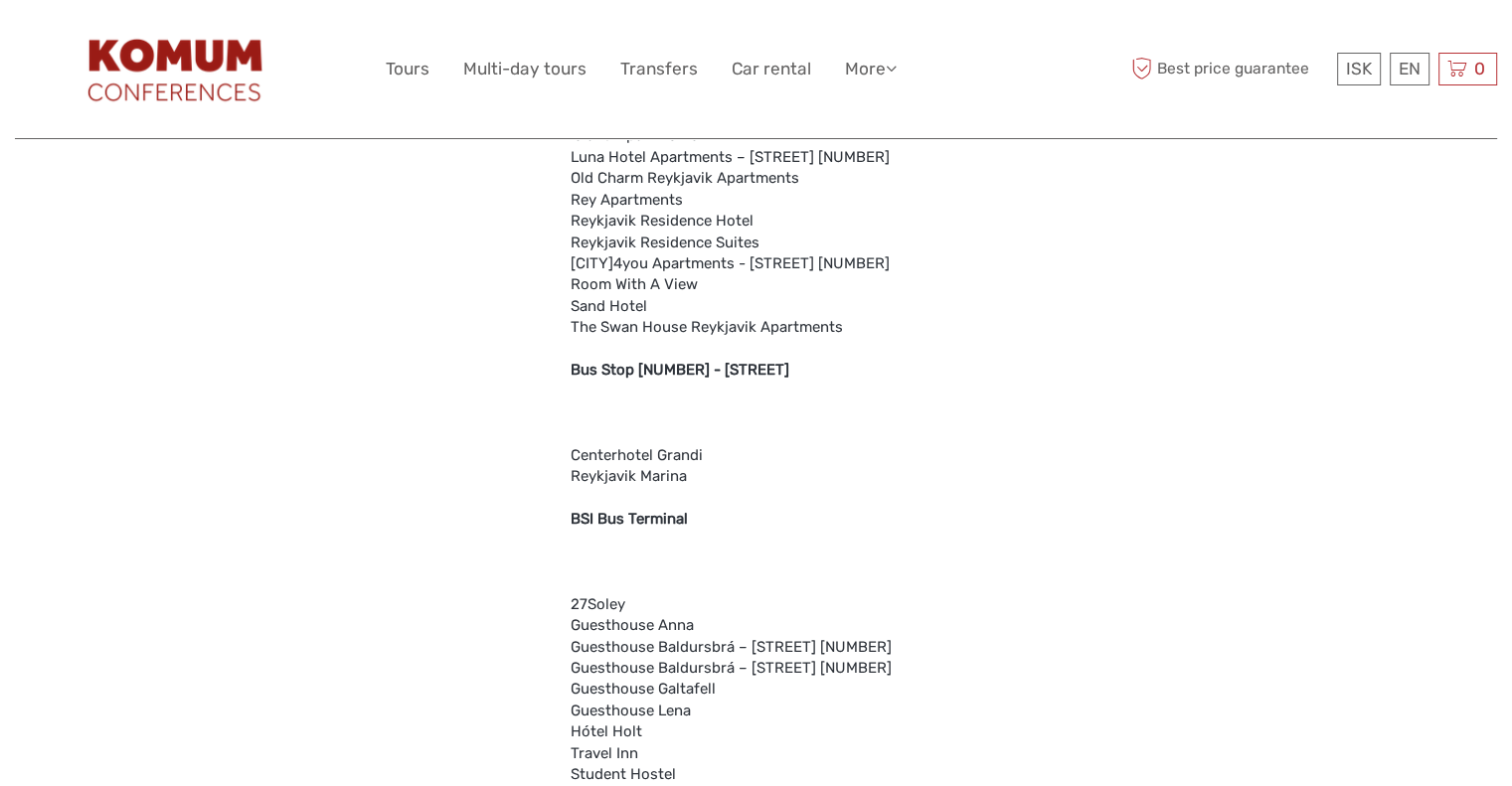 scroll, scrollTop: 4472, scrollLeft: 0, axis: vertical 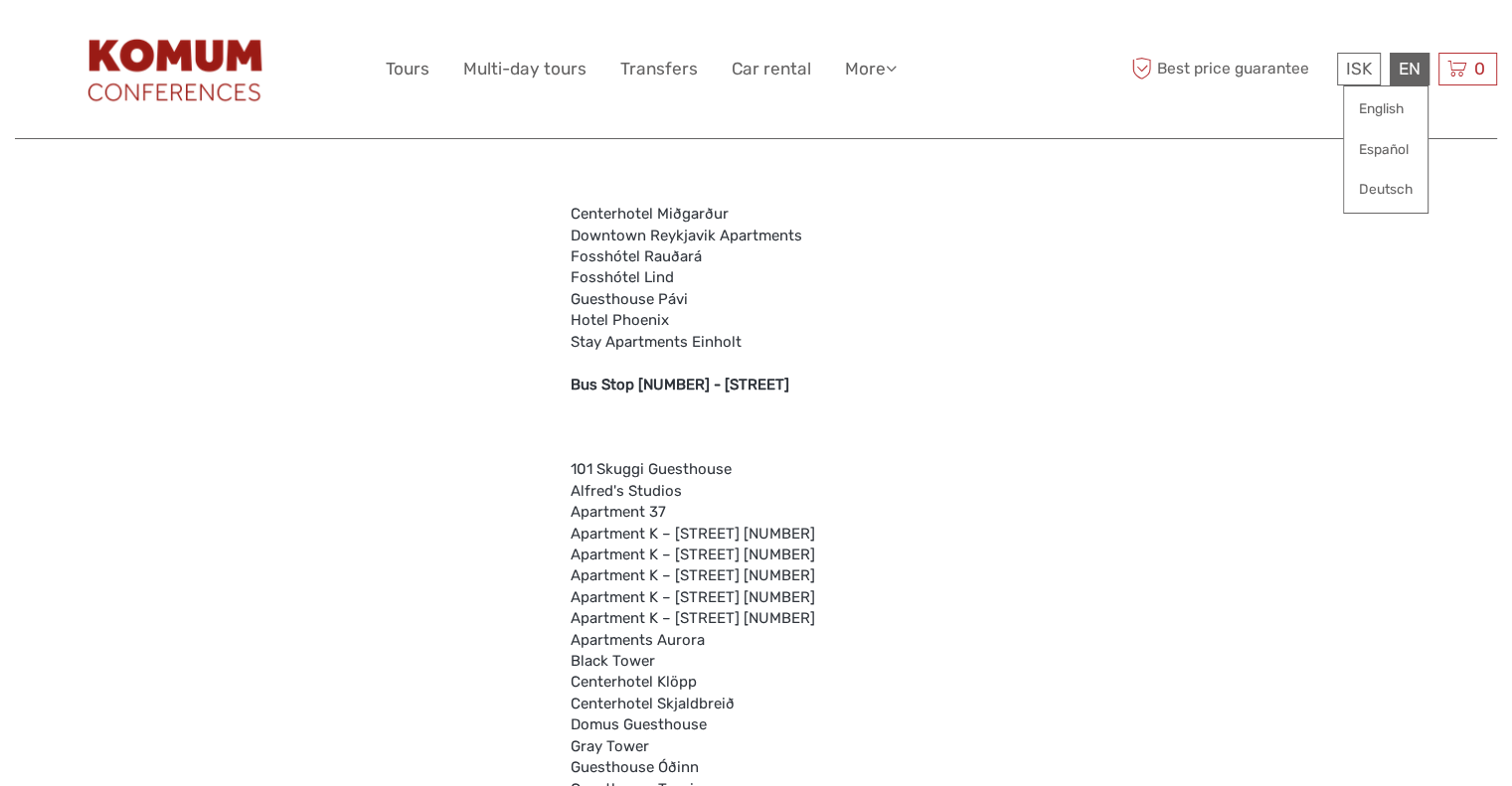 click on "EN
English
Español
Deutsch" at bounding box center (1410, 69) 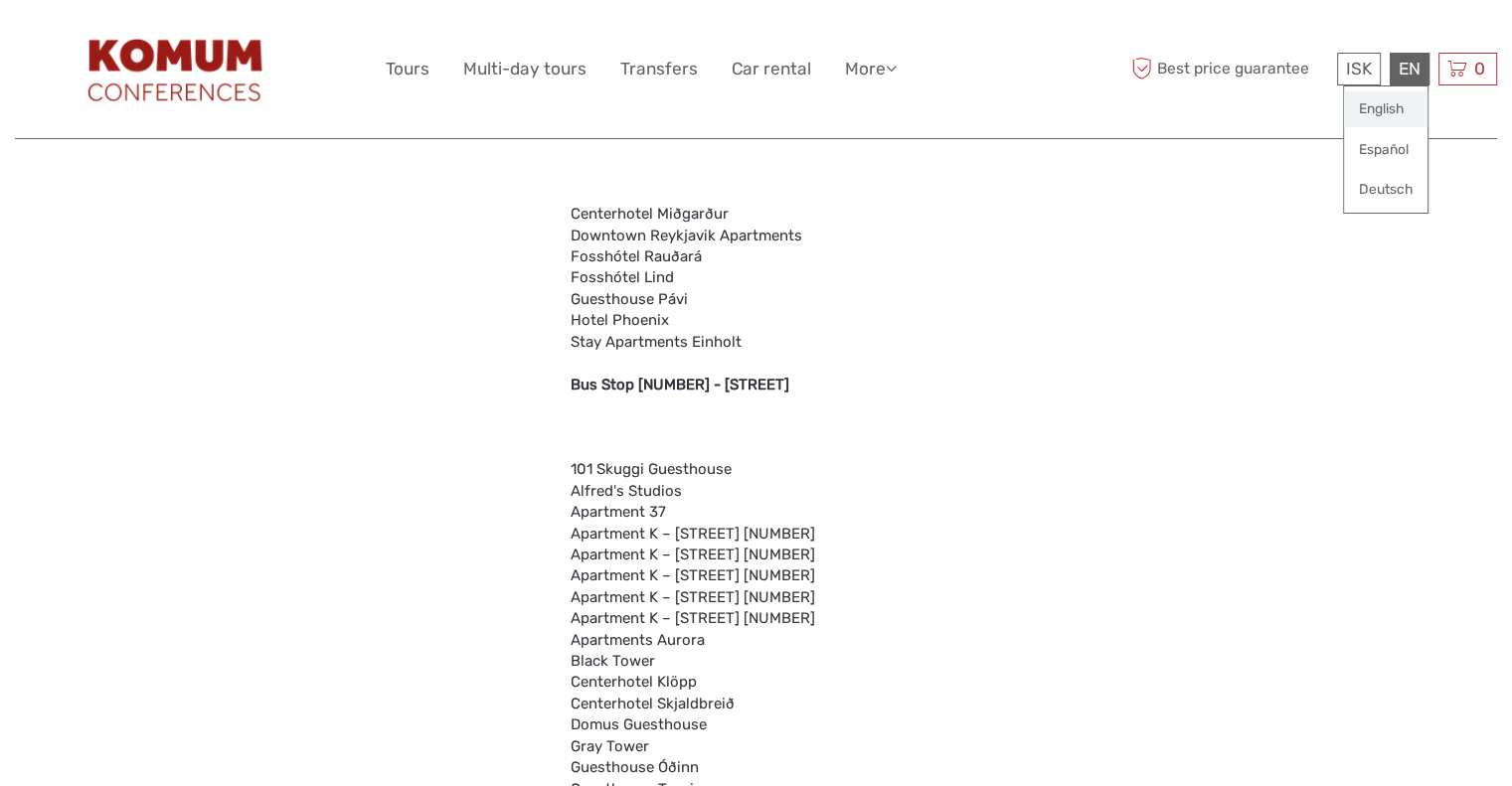 click on "English" at bounding box center [1386, 109] 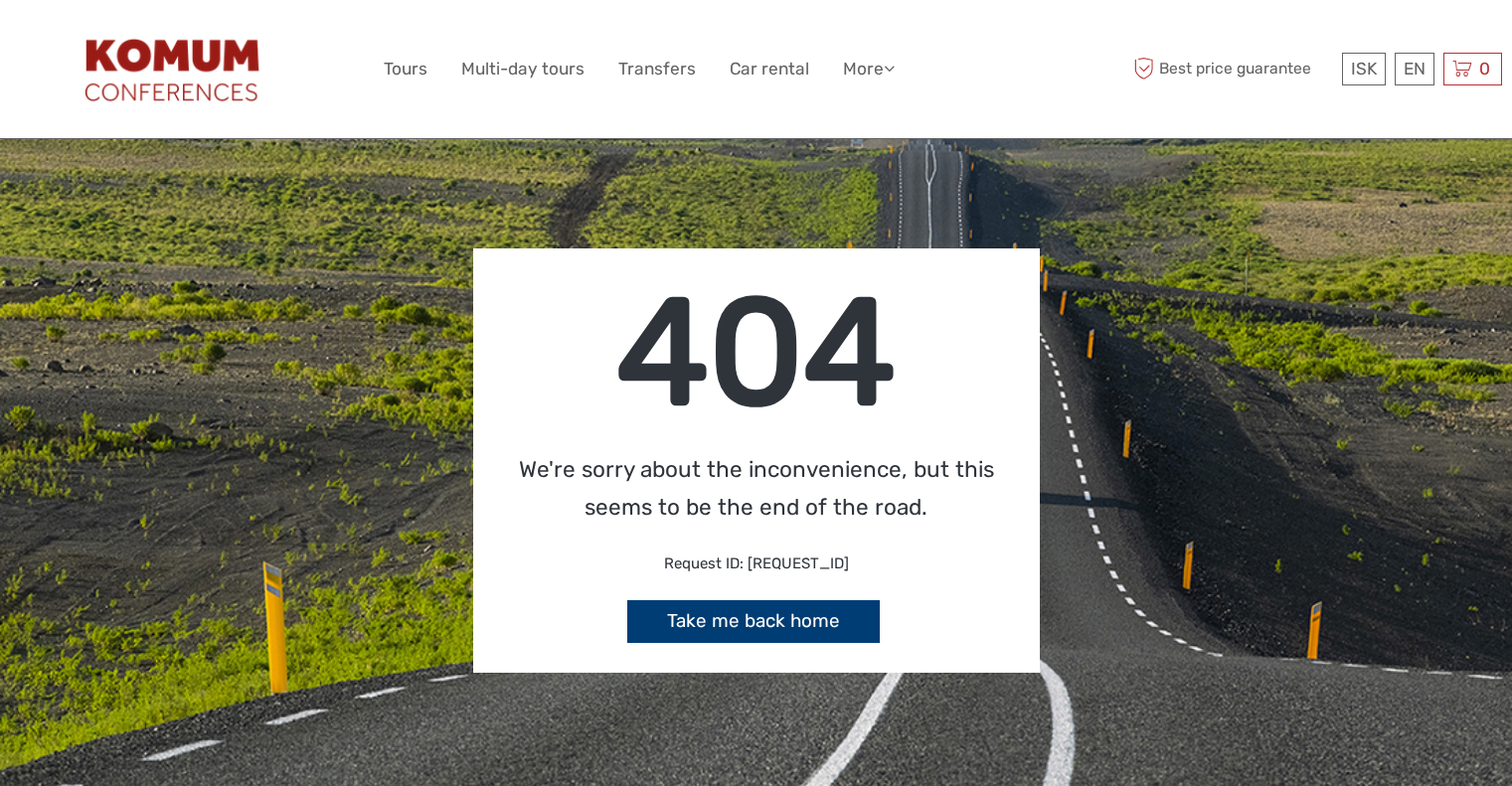 scroll, scrollTop: 0, scrollLeft: 0, axis: both 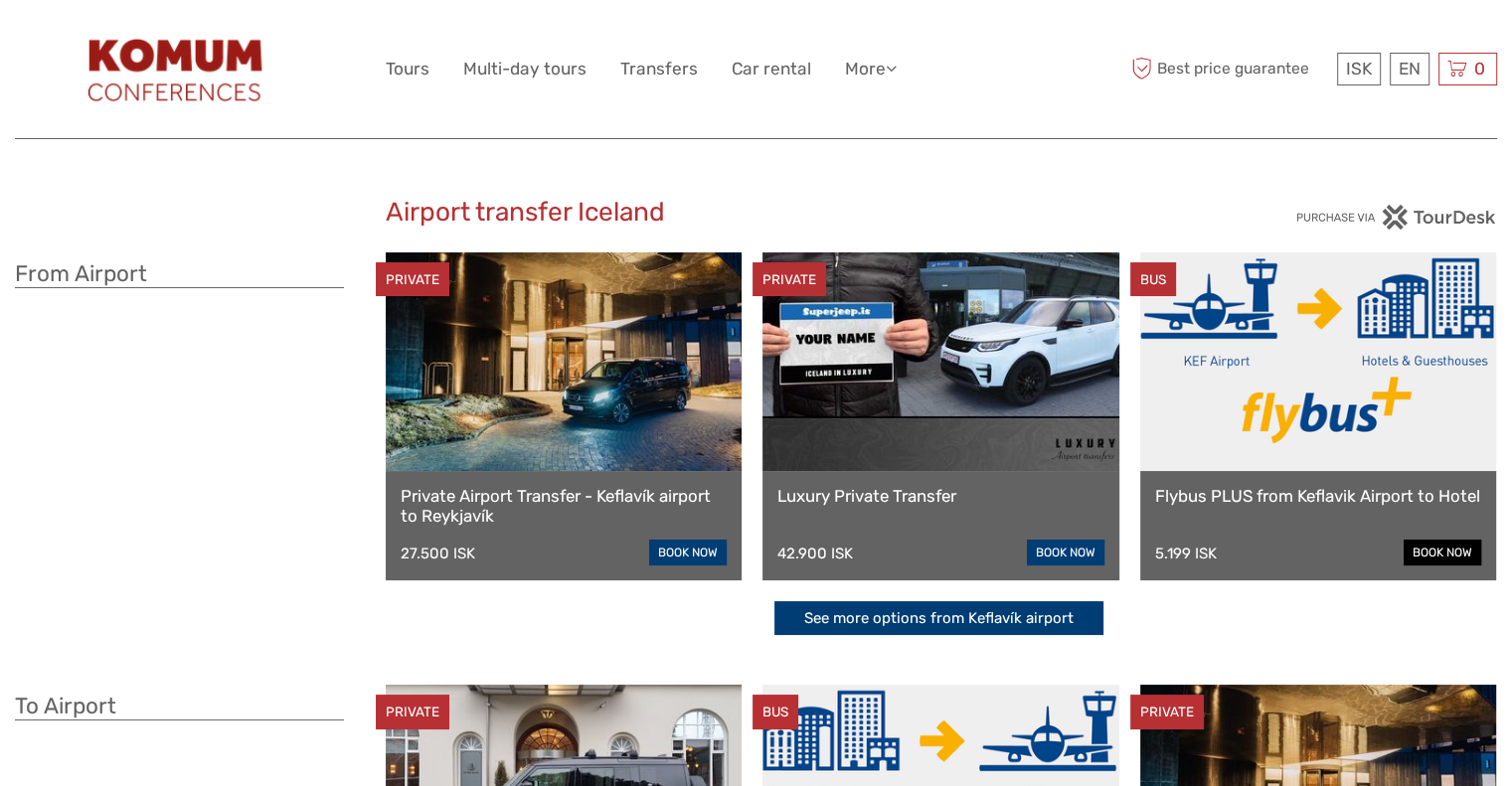 click on "book now" at bounding box center (1442, 552) 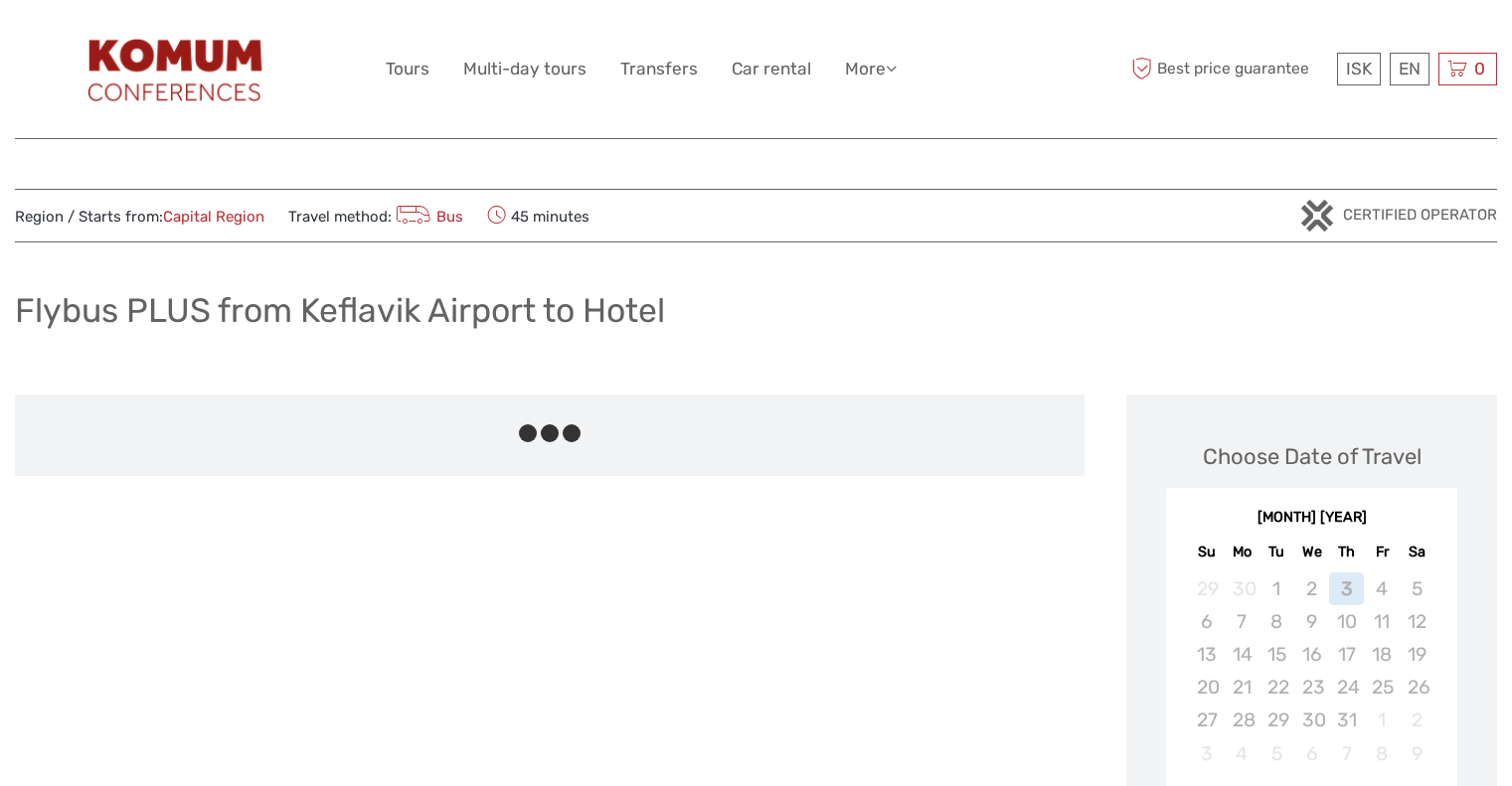scroll, scrollTop: 0, scrollLeft: 0, axis: both 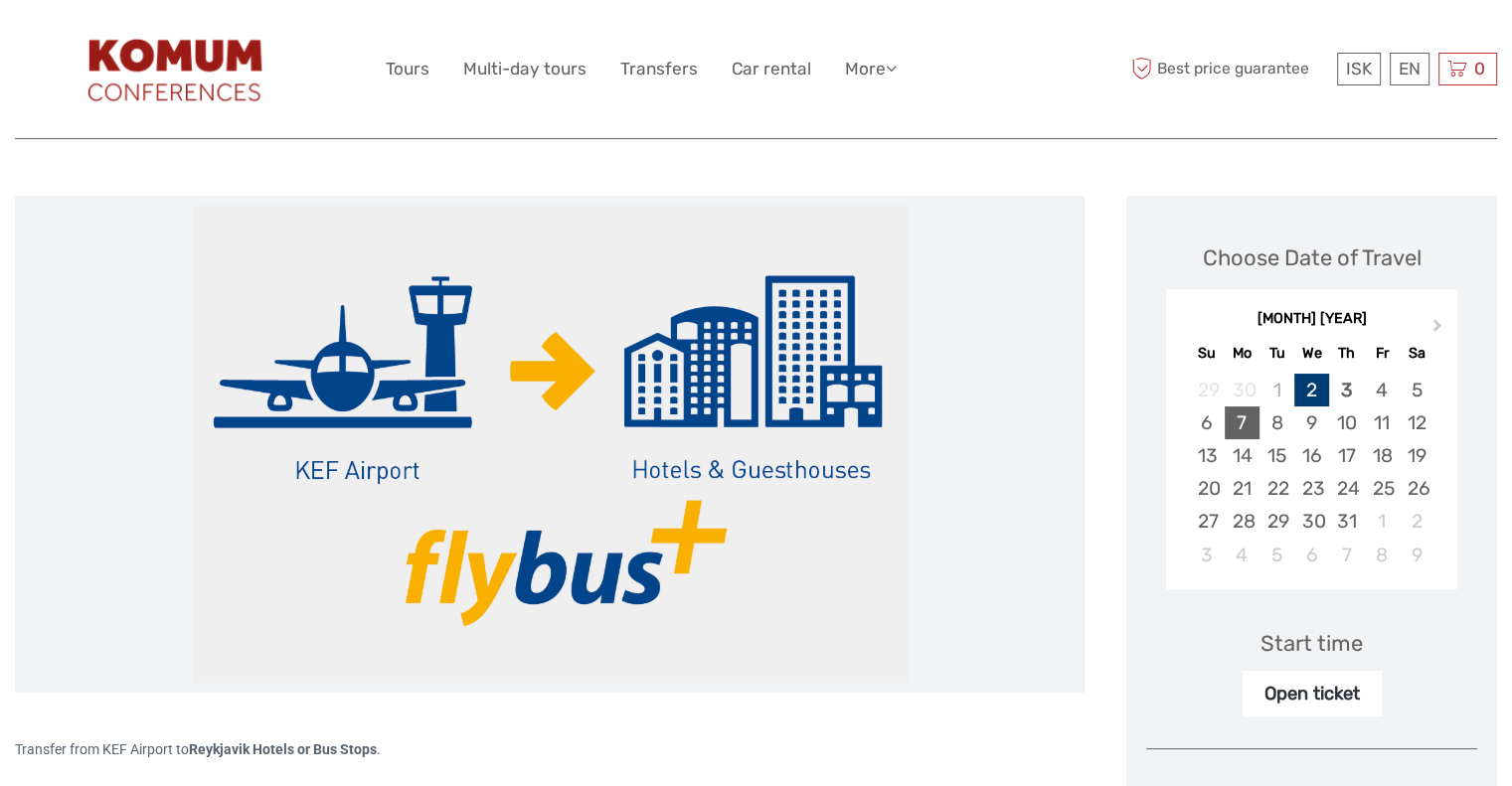 click on "7" at bounding box center (1242, 422) 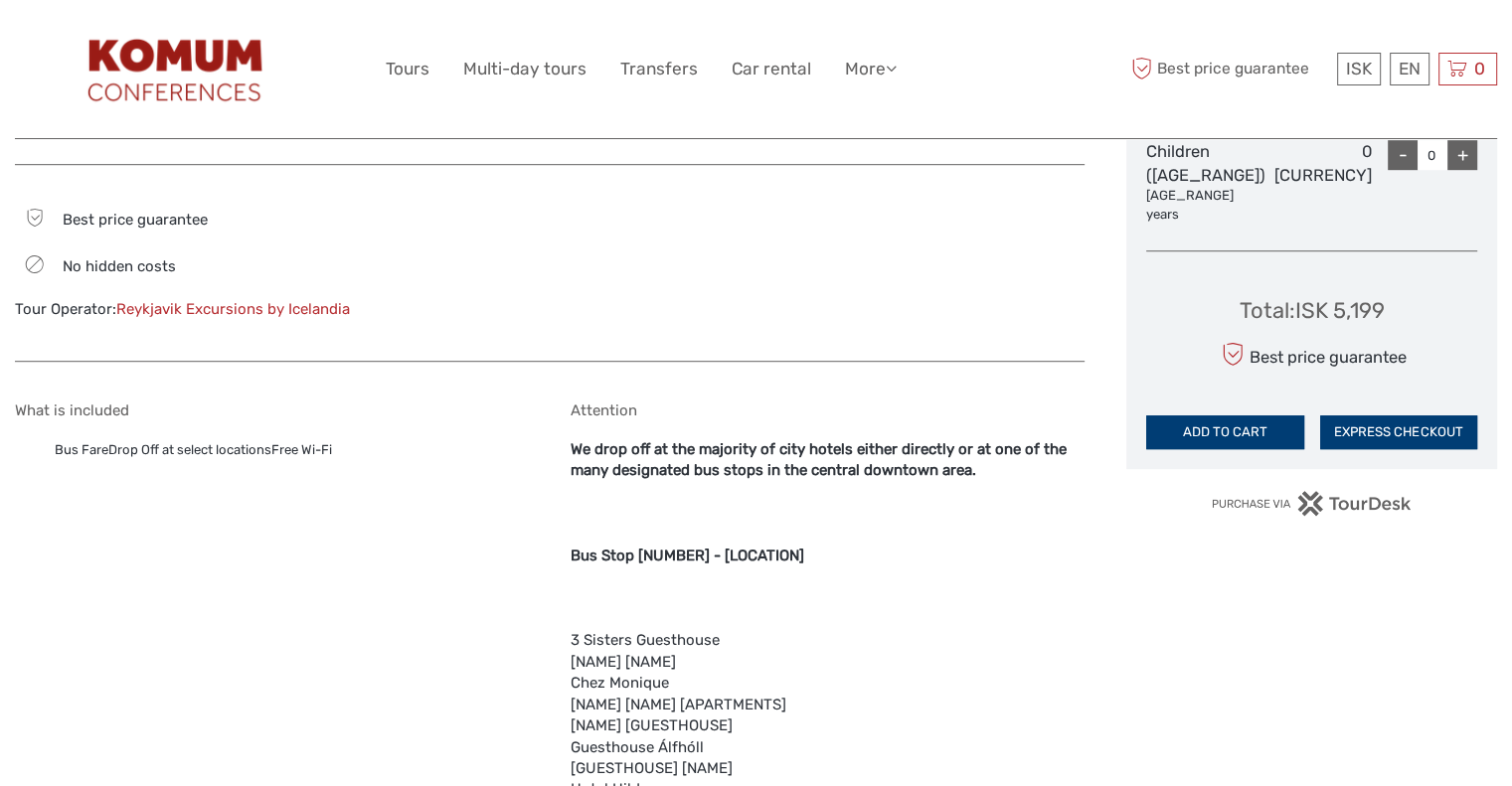 scroll, scrollTop: 1093, scrollLeft: 0, axis: vertical 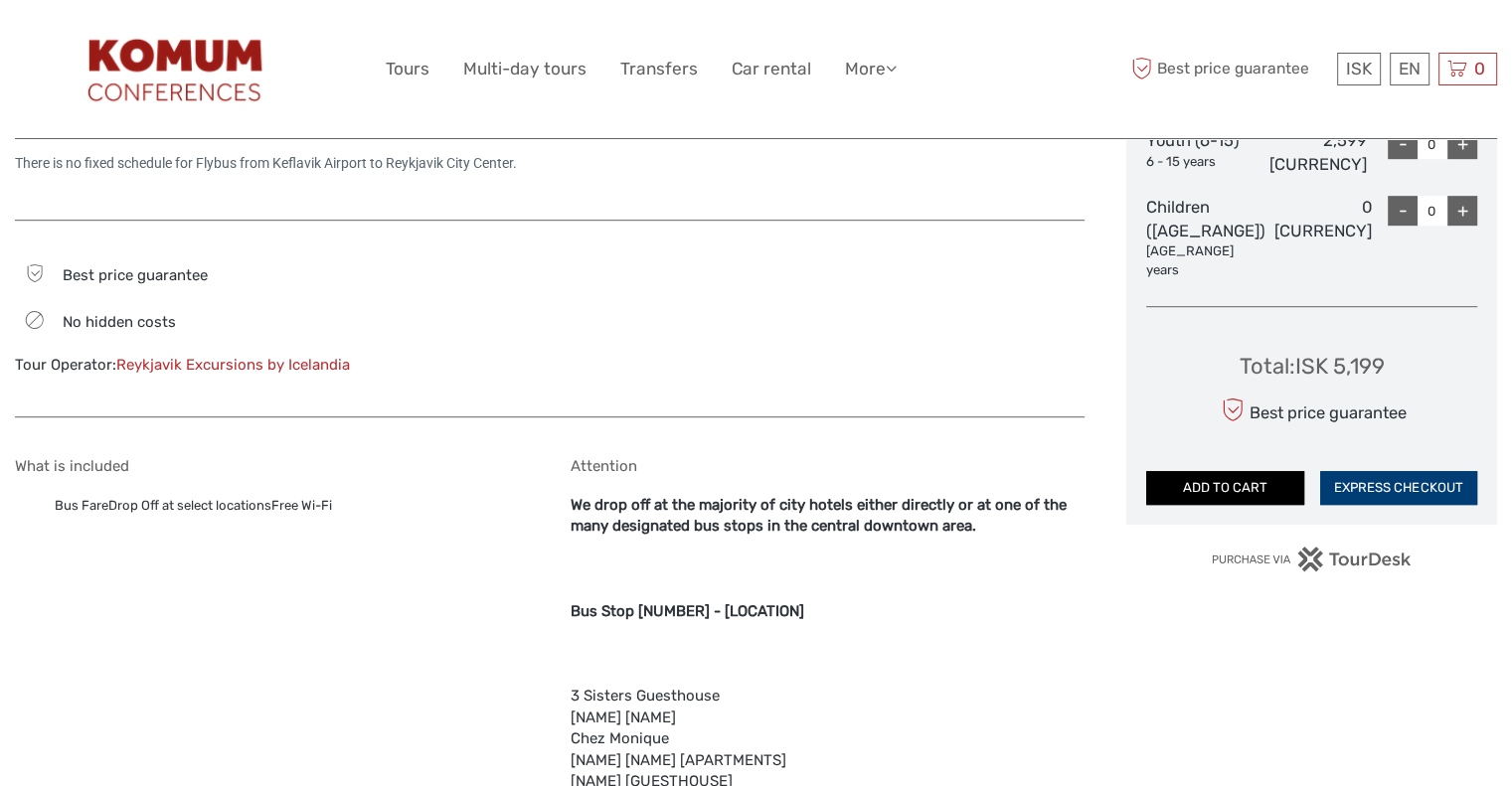 click on "ADD TO CART" at bounding box center (1225, 488) 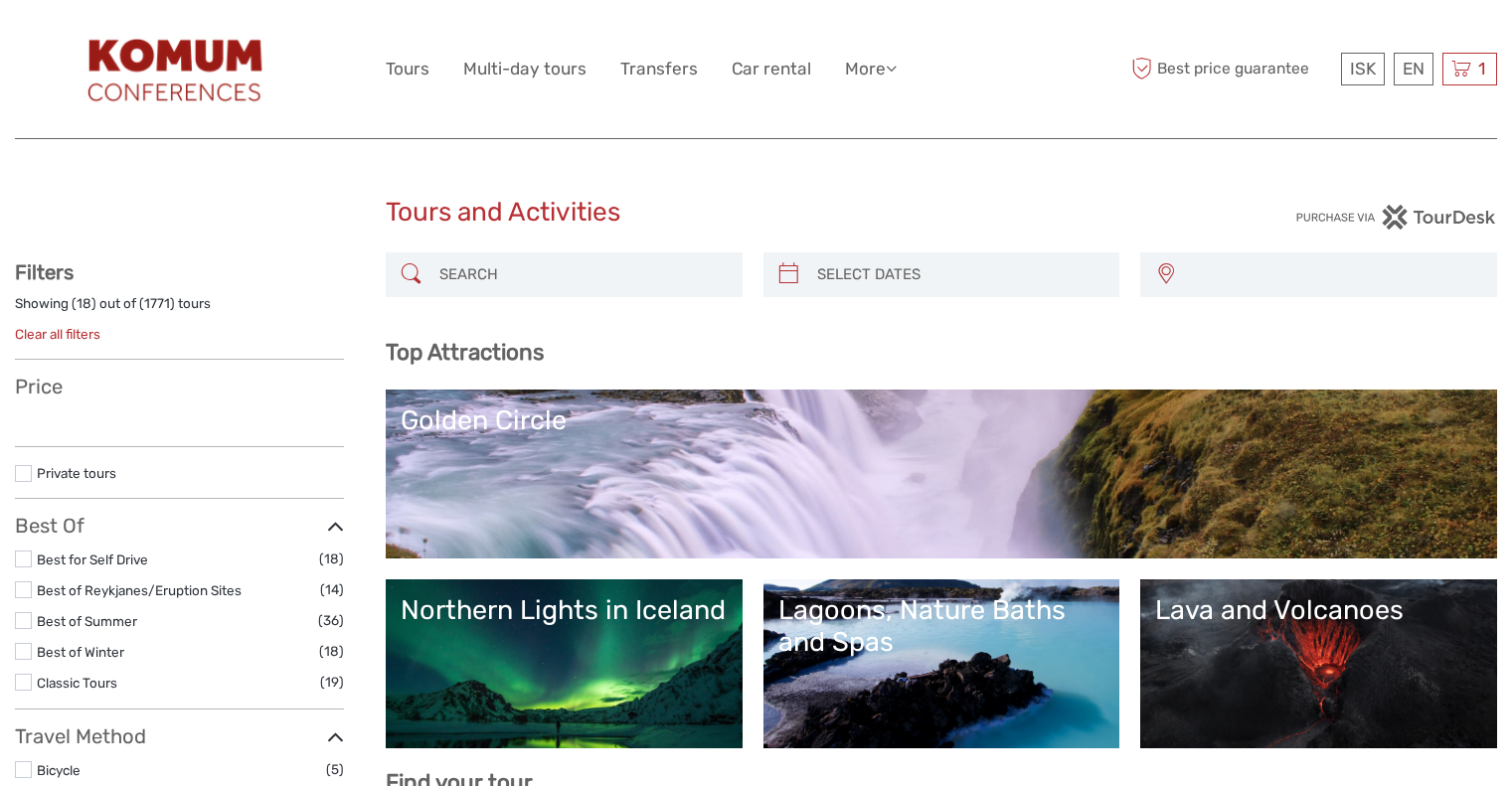 scroll, scrollTop: 0, scrollLeft: 0, axis: both 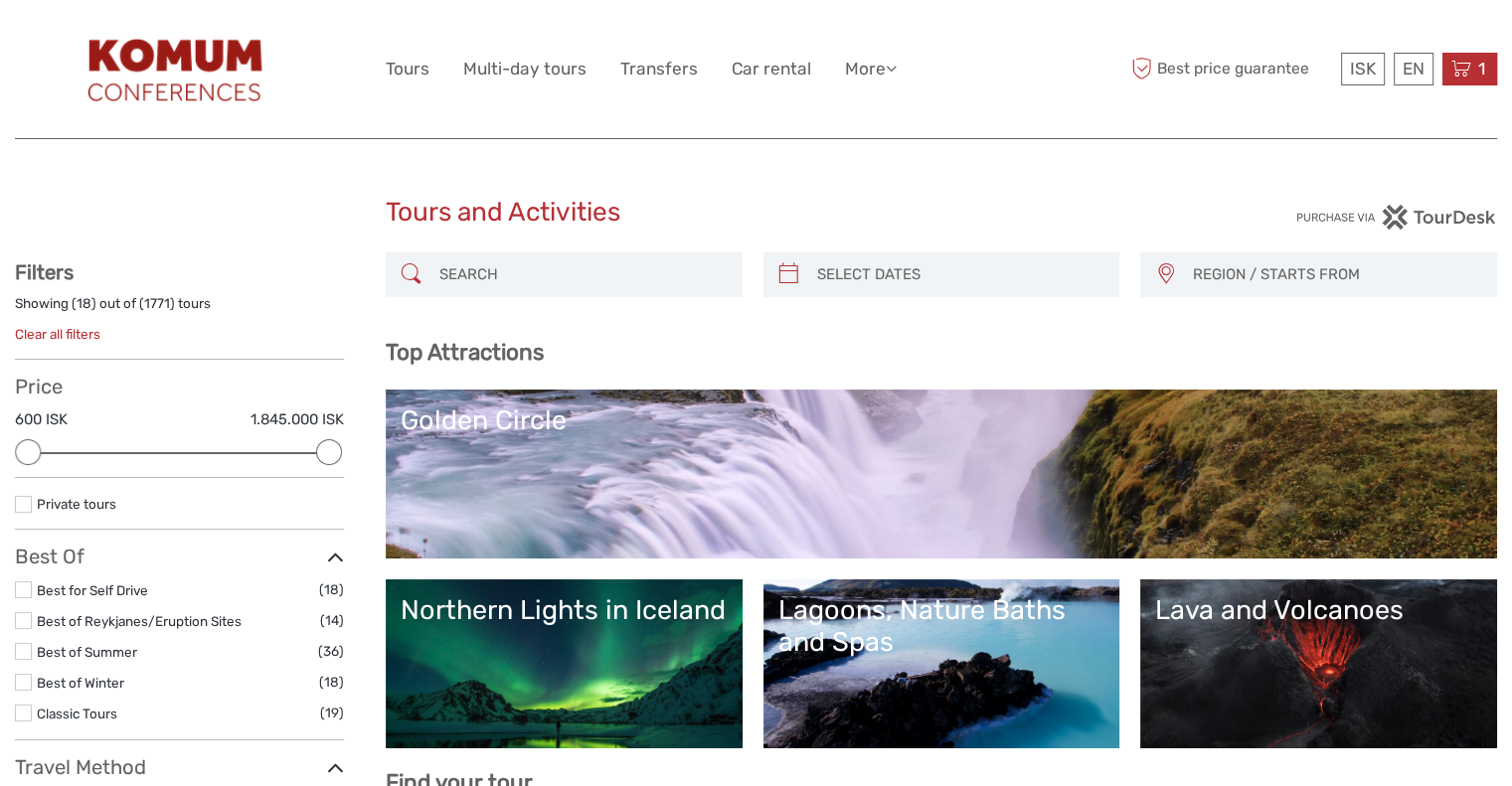 click on "1" at bounding box center [1481, 69] 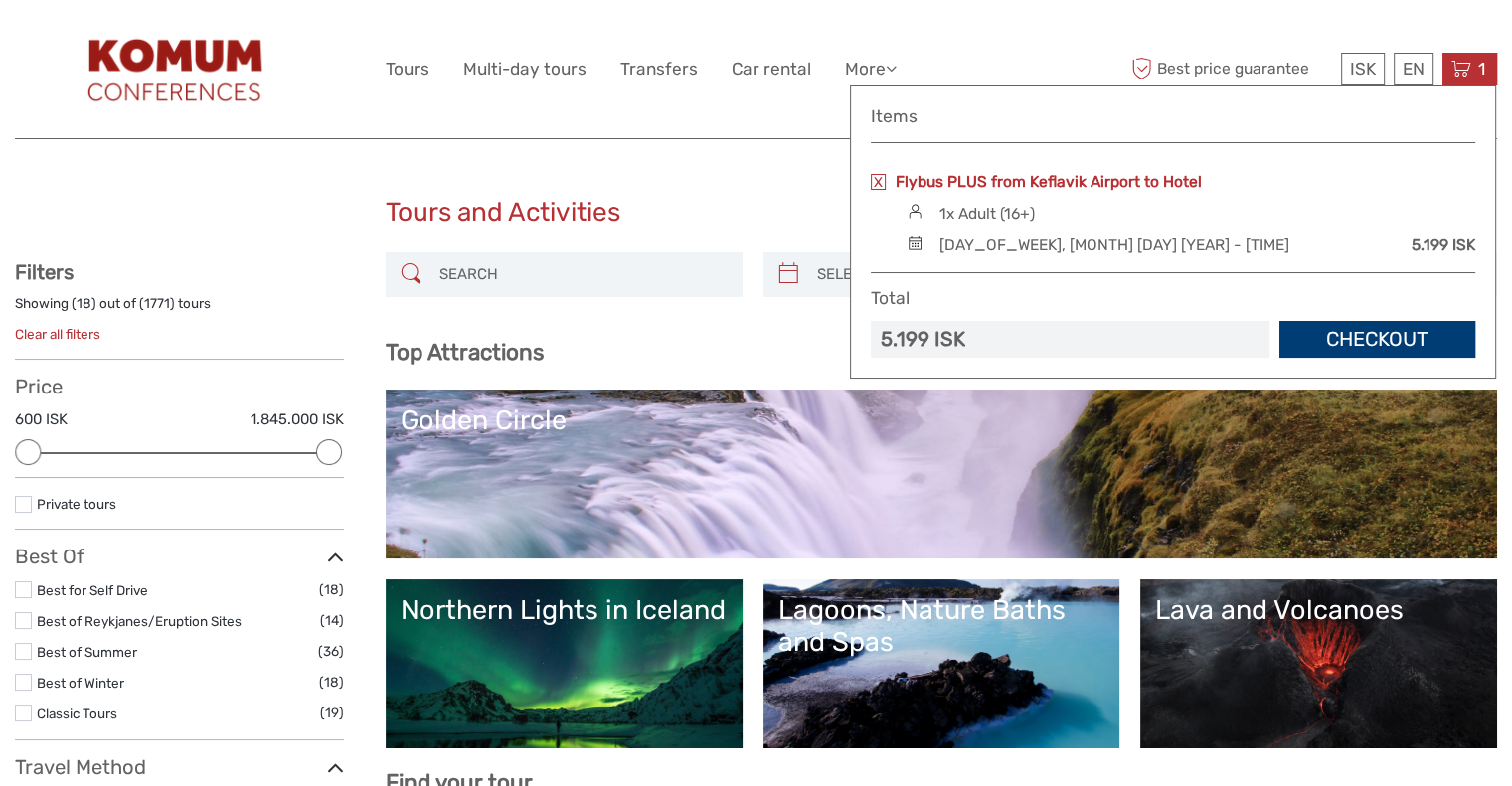 click on "Flybus PLUS from Keflavik Airport to Hotel" at bounding box center [1049, 182] 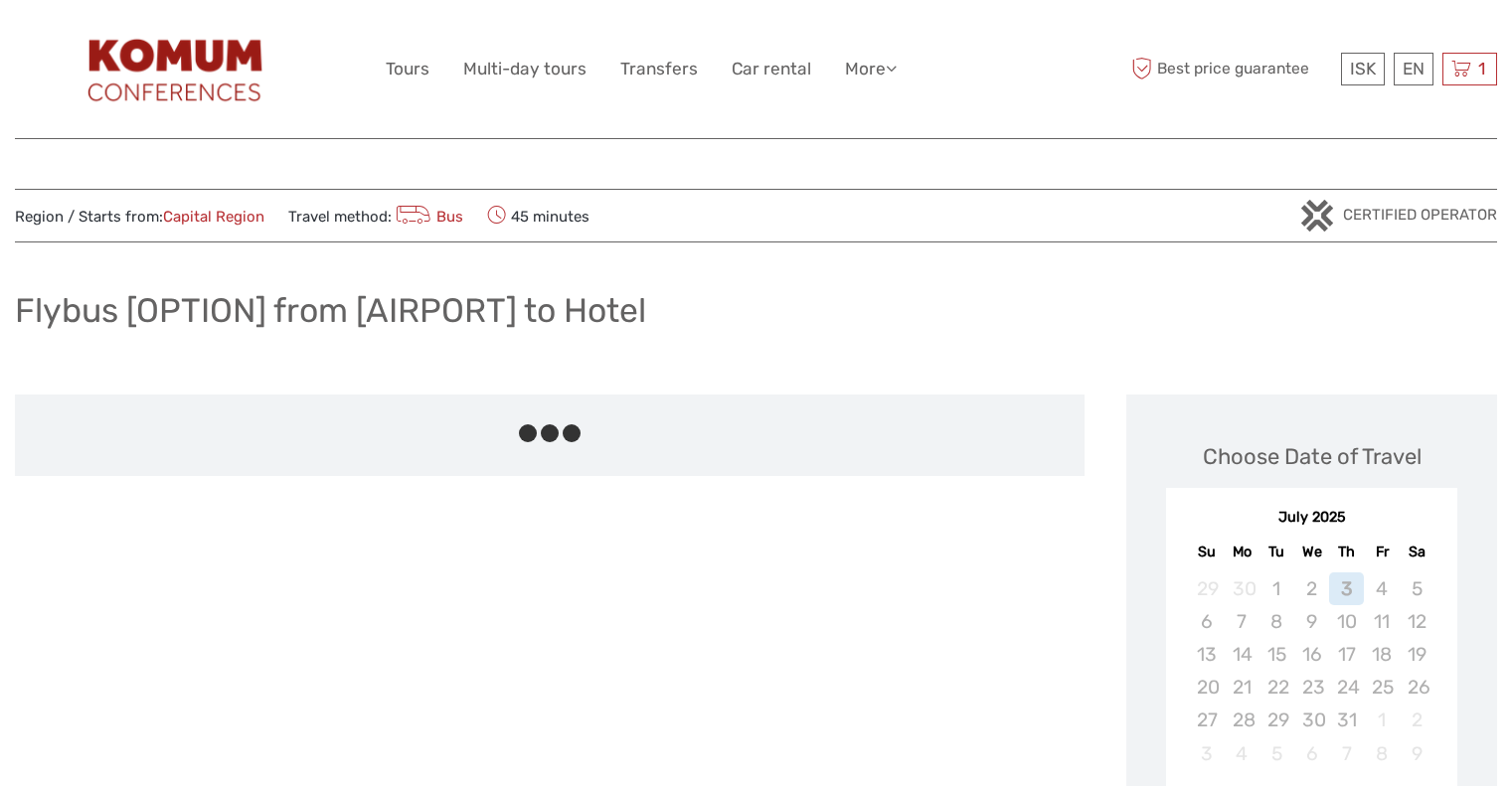 scroll, scrollTop: 0, scrollLeft: 0, axis: both 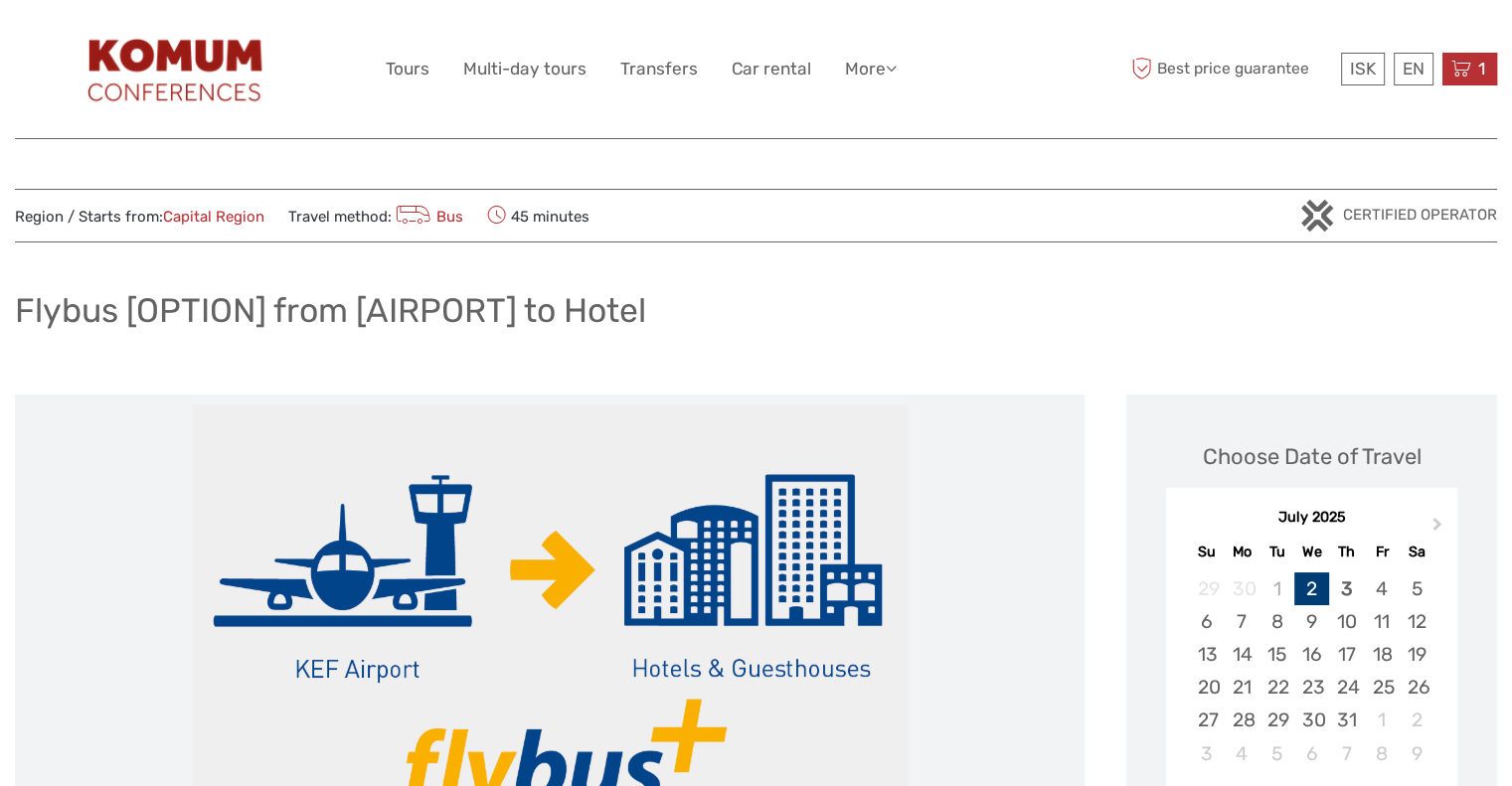 click on "1" at bounding box center (1481, 69) 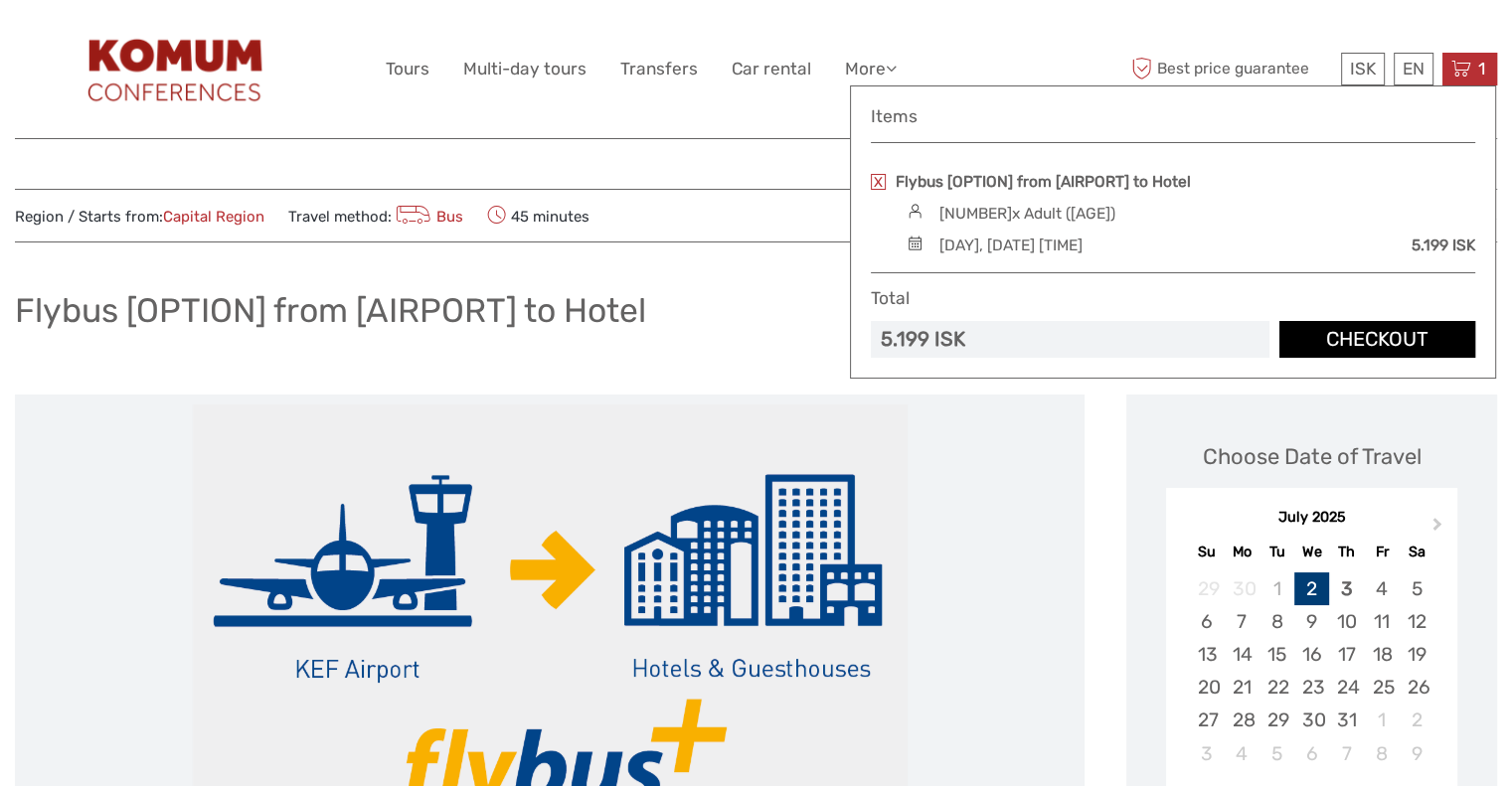 click on "Checkout" at bounding box center (1377, 339) 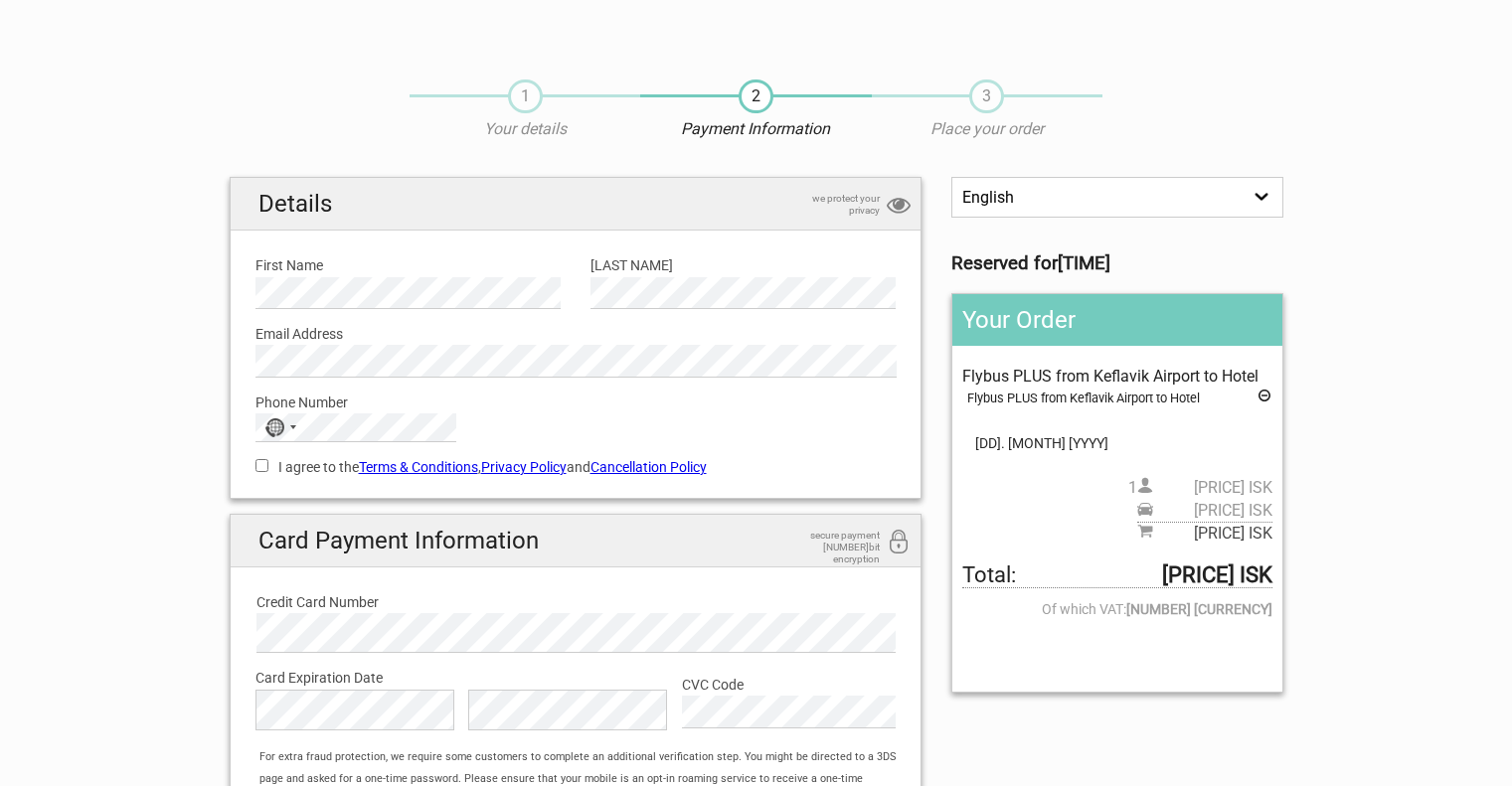 scroll, scrollTop: 99, scrollLeft: 0, axis: vertical 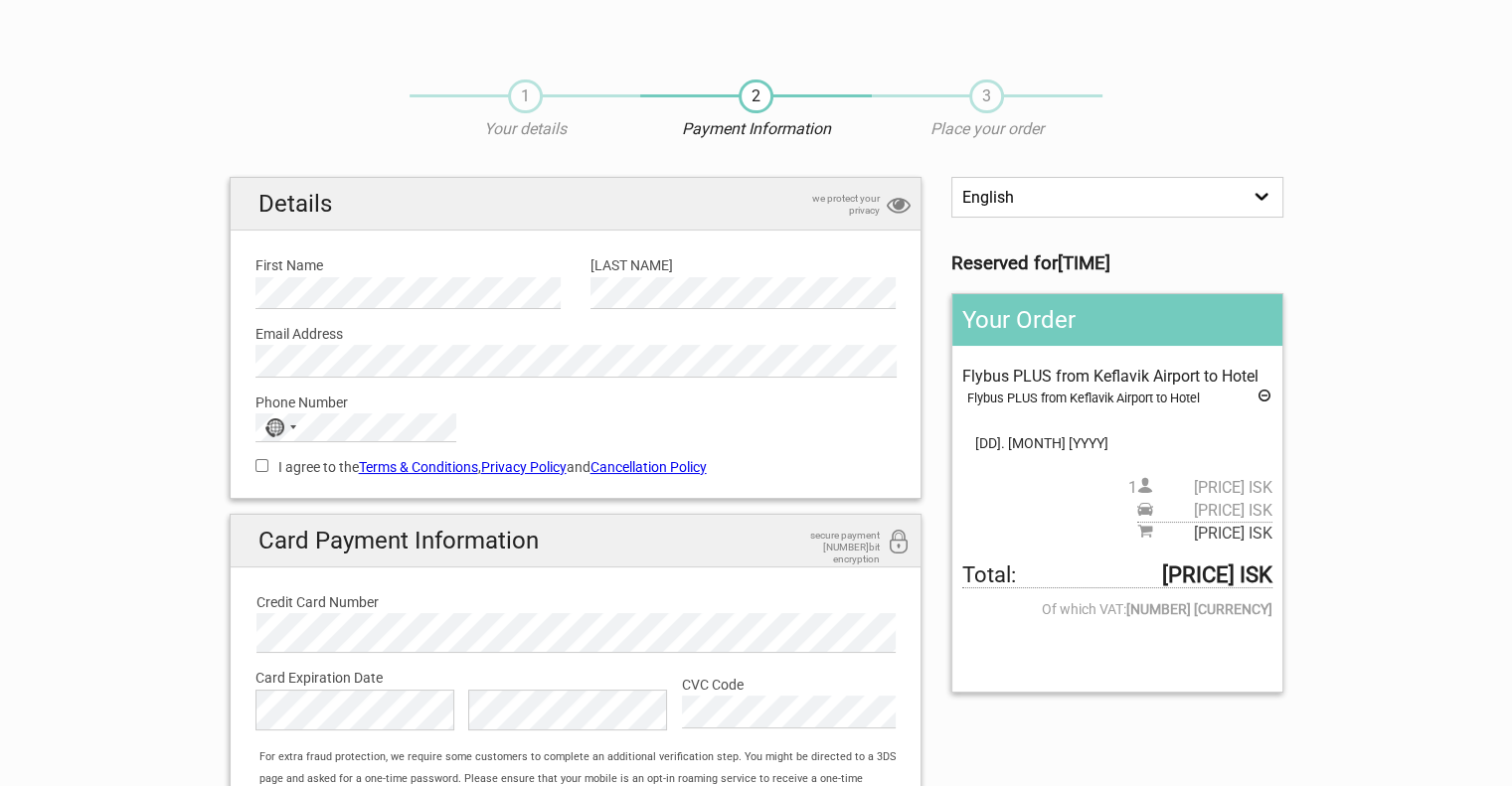 click on "1" at bounding box center [525, 96] 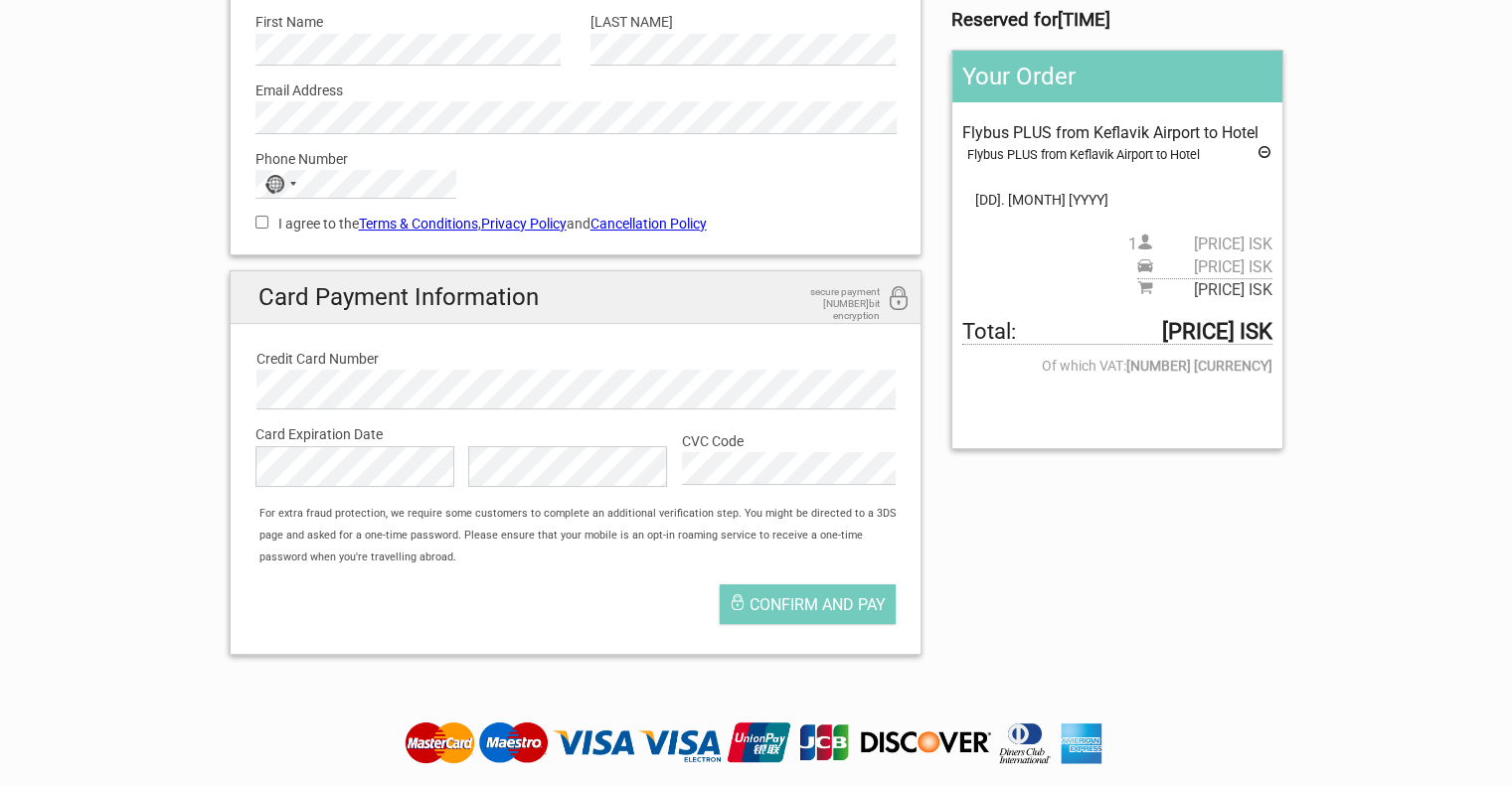 scroll, scrollTop: 212, scrollLeft: 0, axis: vertical 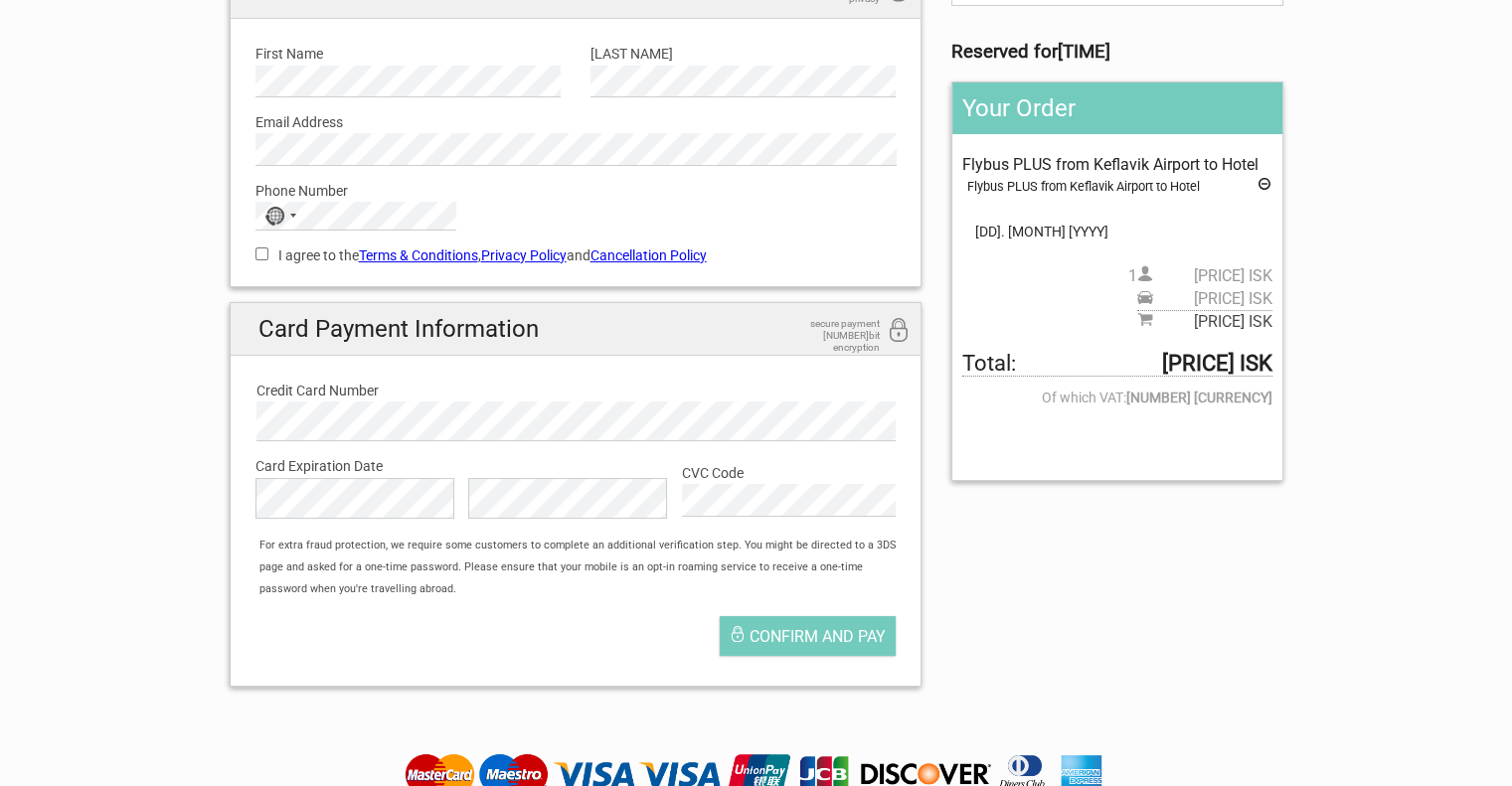 click at bounding box center (1264, 187) 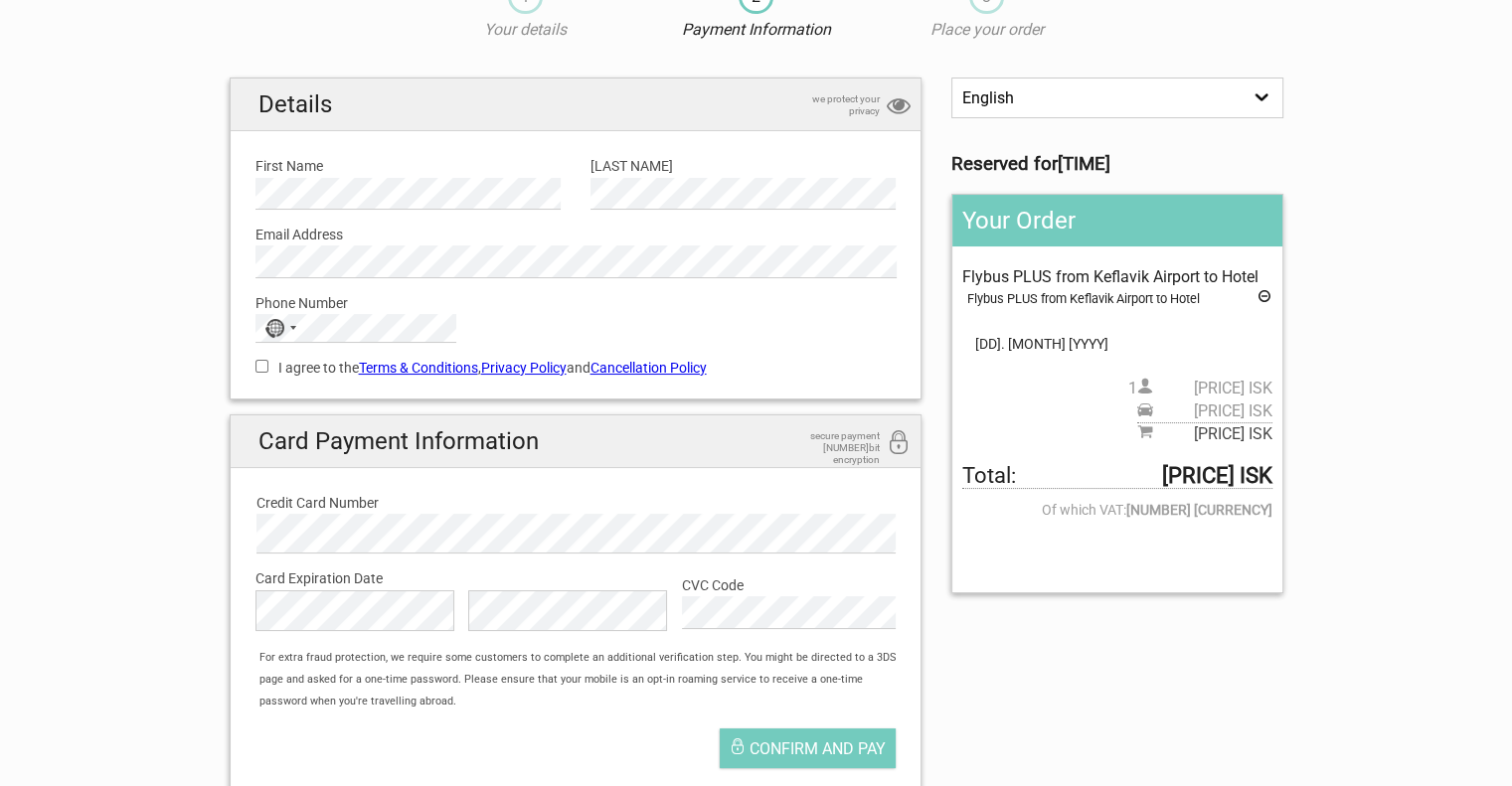 scroll, scrollTop: 0, scrollLeft: 0, axis: both 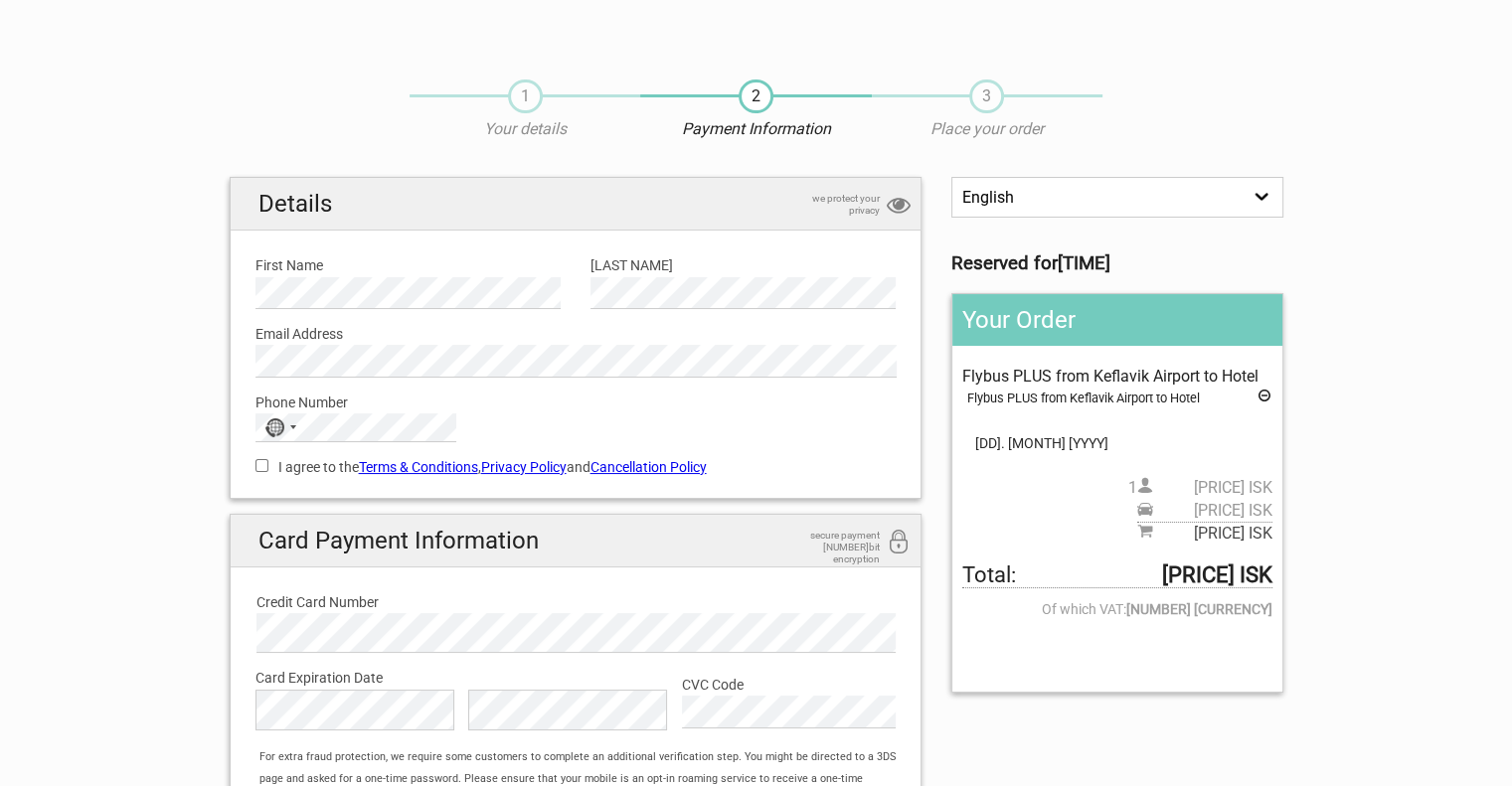 click on "1" at bounding box center (525, 96) 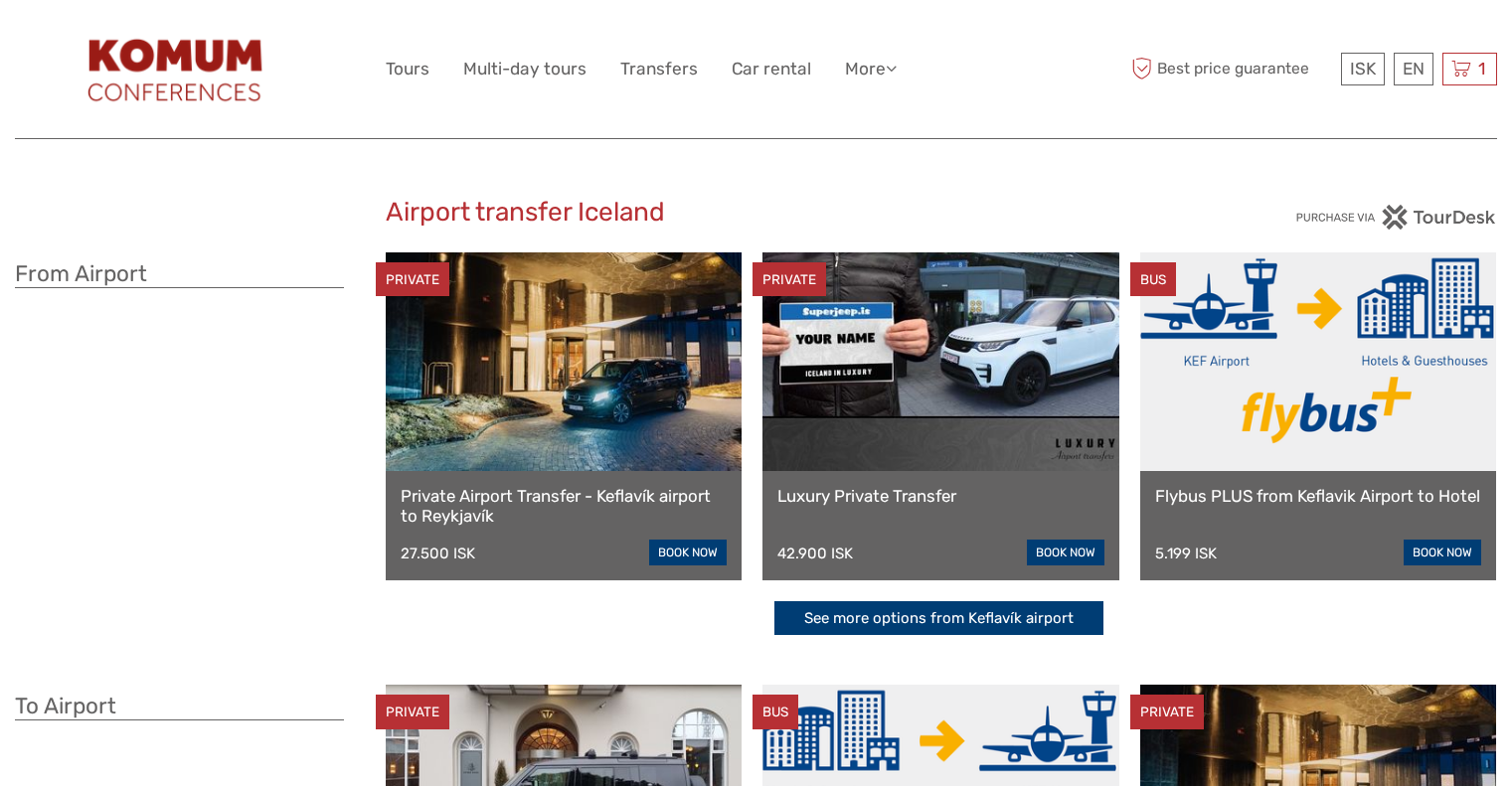 scroll, scrollTop: 0, scrollLeft: 0, axis: both 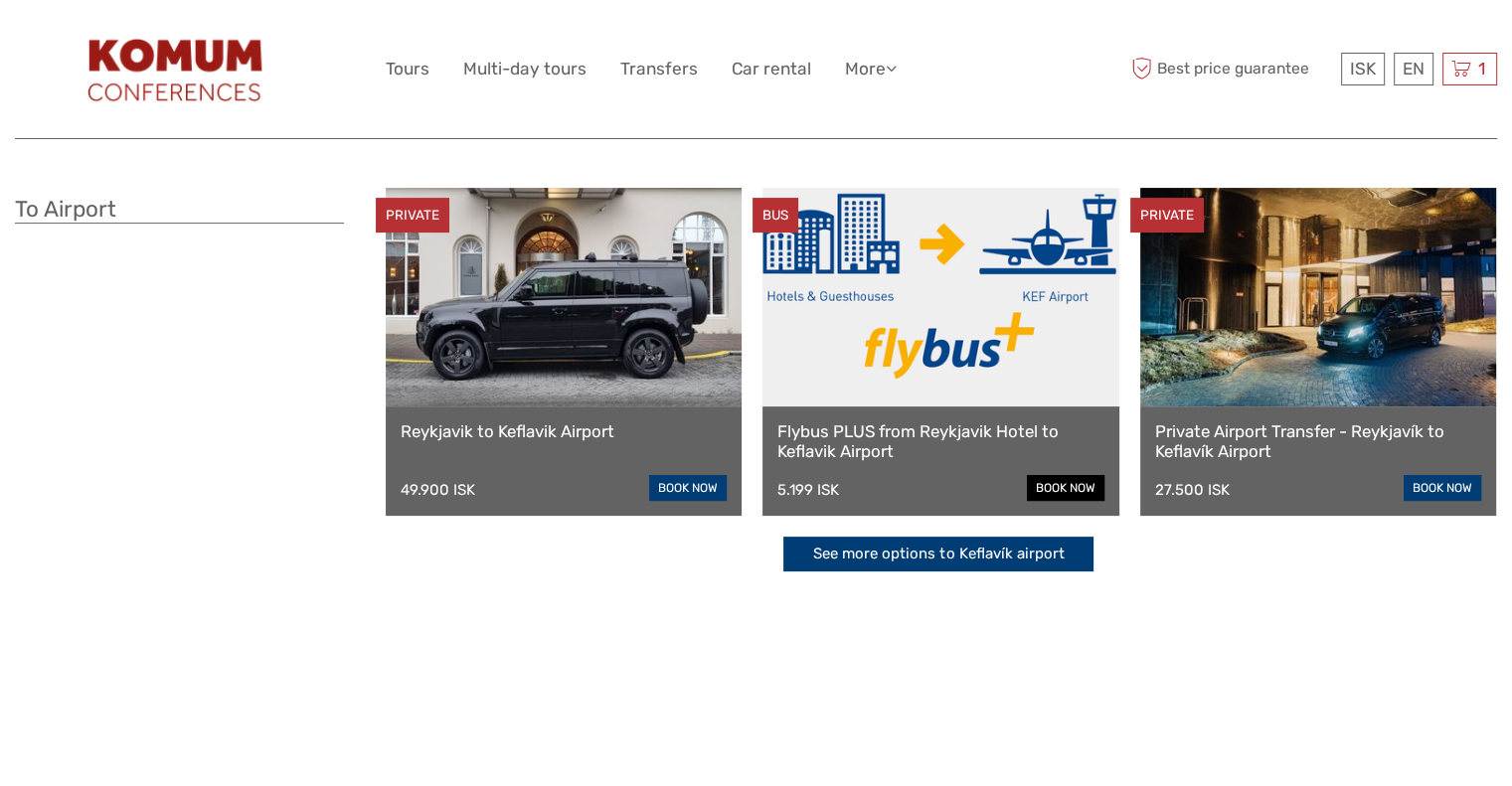 click on "book now" at bounding box center [1066, 488] 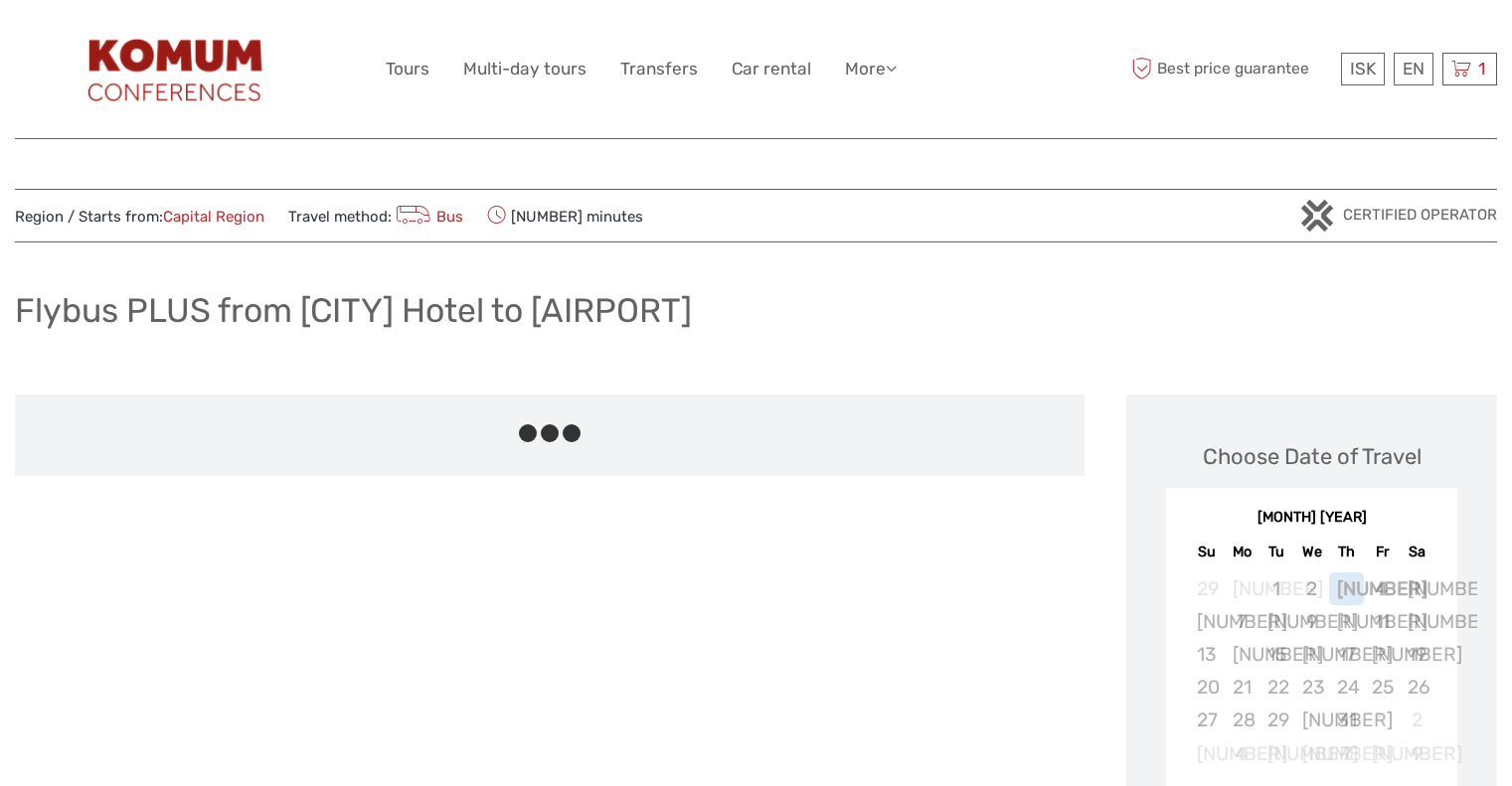 scroll, scrollTop: 0, scrollLeft: 0, axis: both 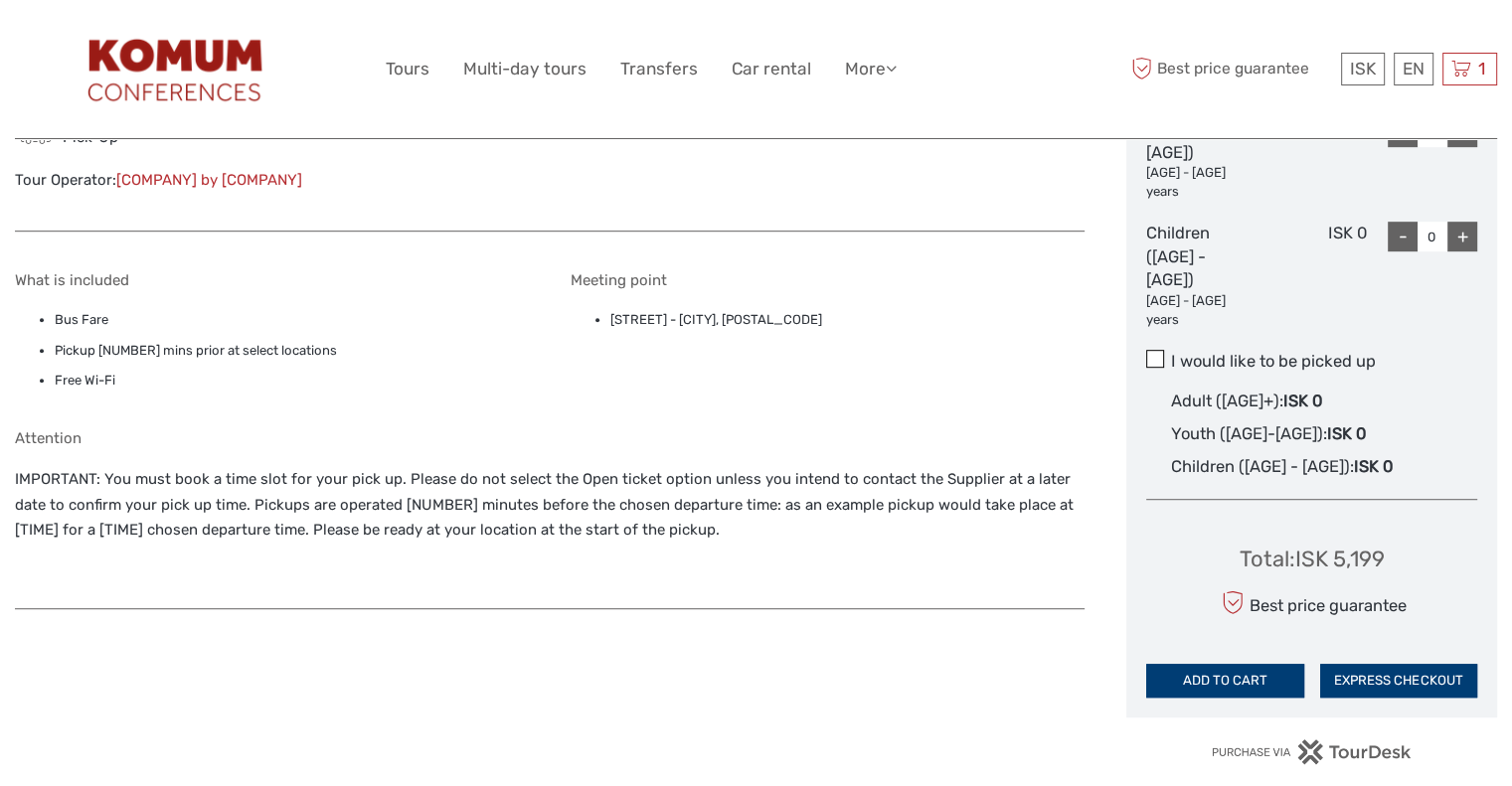 click at bounding box center (1155, 359) 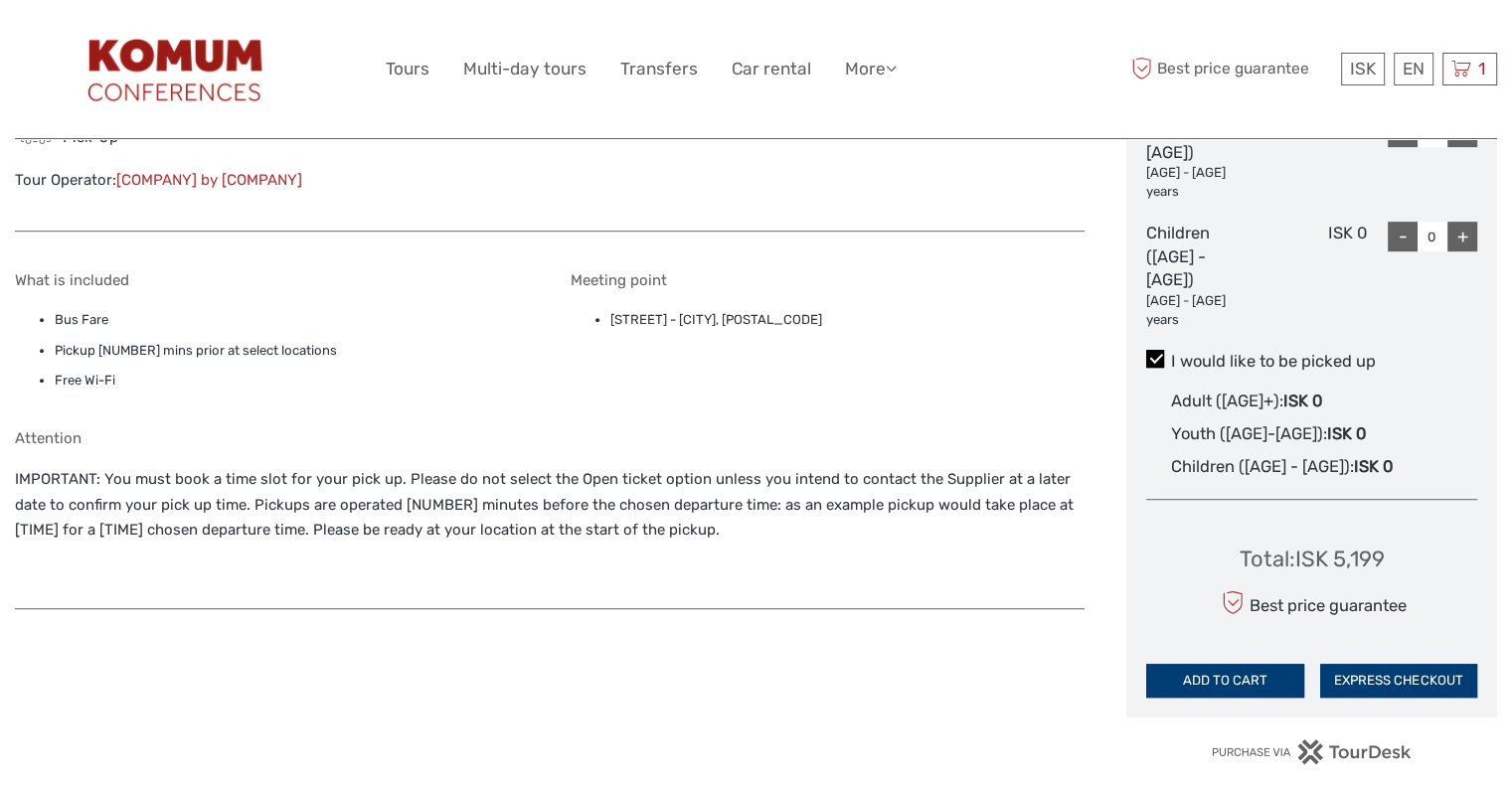 click at bounding box center (1155, 359) 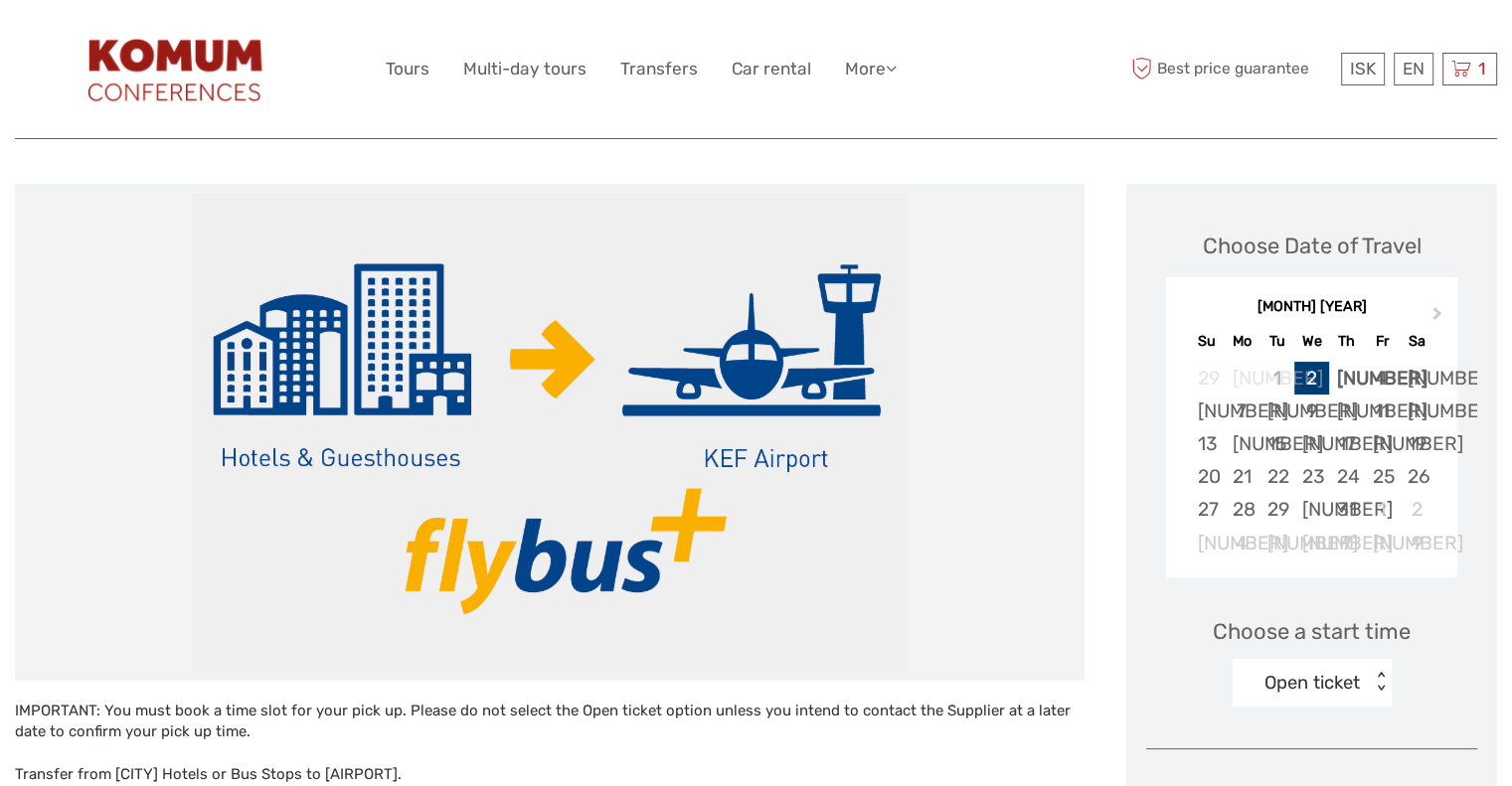 scroll, scrollTop: 210, scrollLeft: 0, axis: vertical 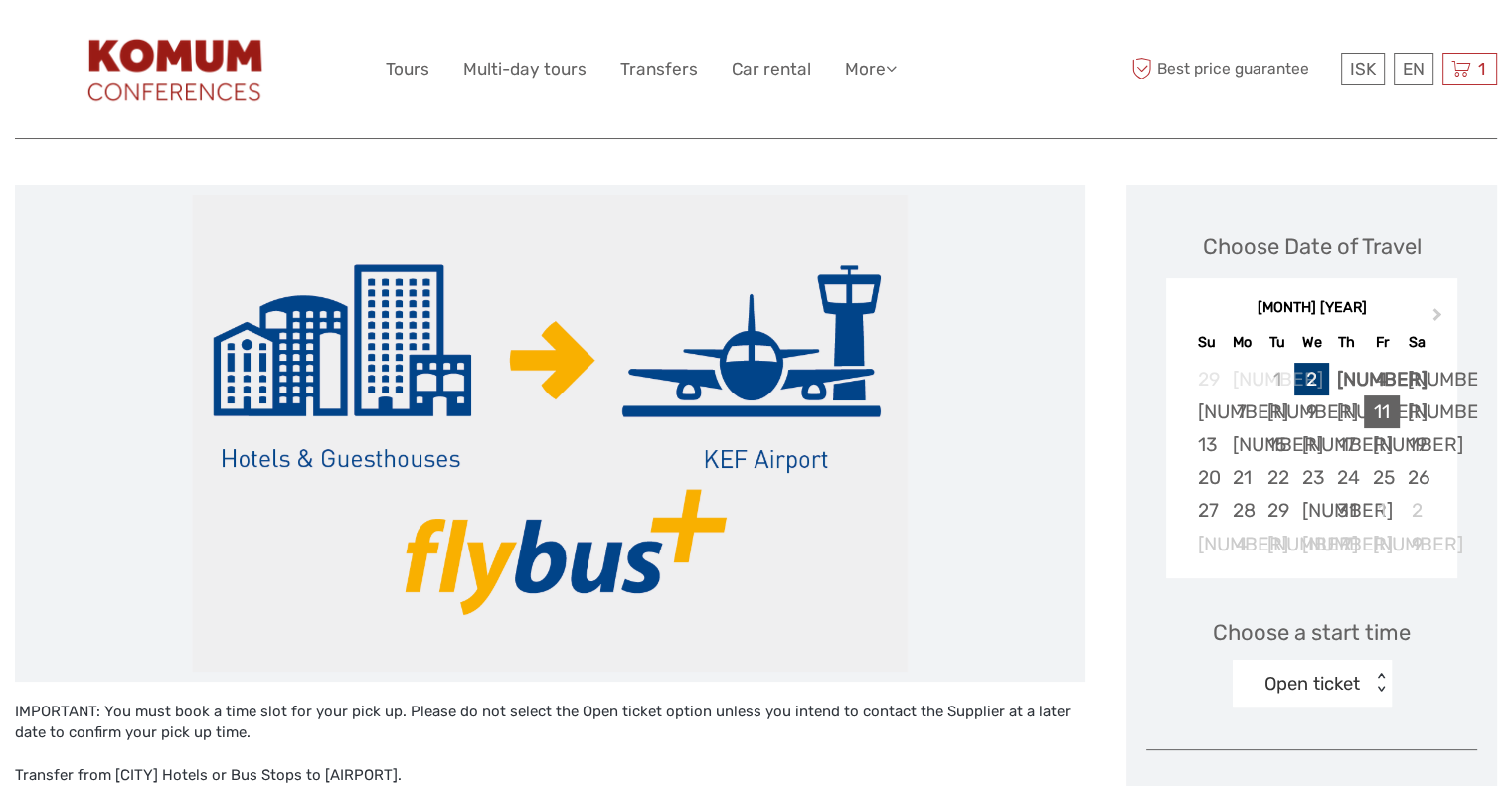 click on "11" at bounding box center [1381, 411] 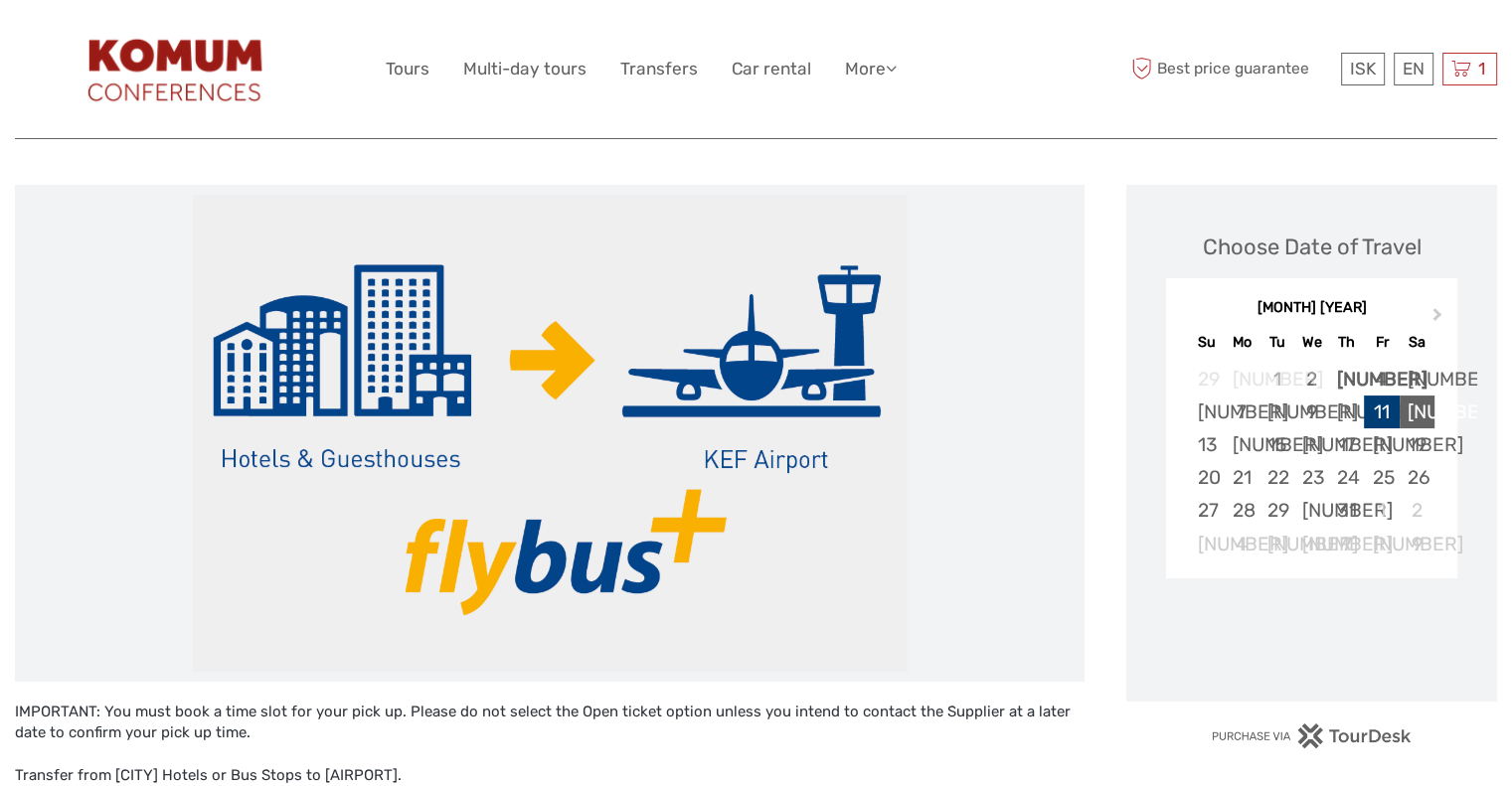 click on "12" at bounding box center (1417, 411) 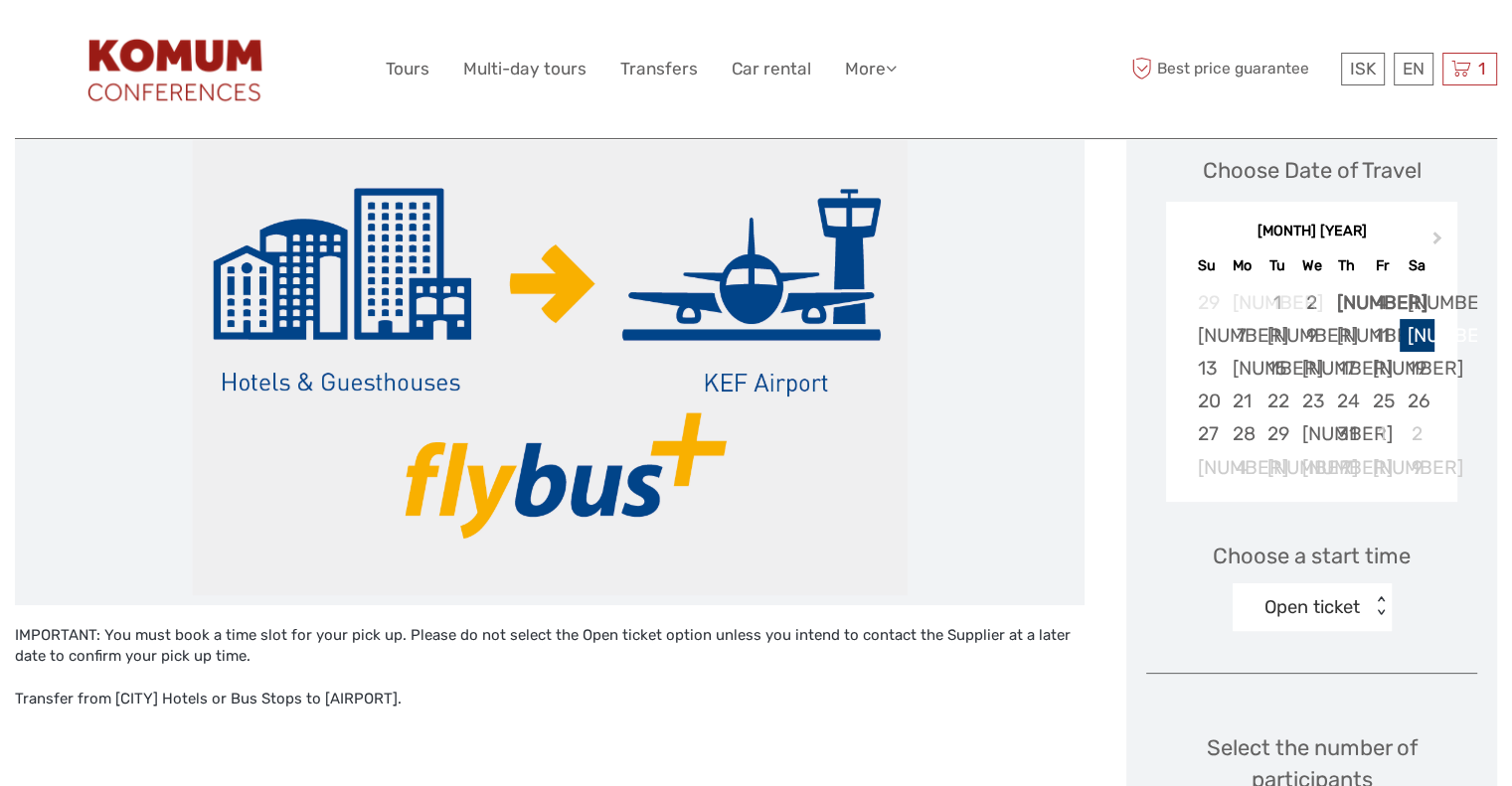scroll, scrollTop: 408, scrollLeft: 0, axis: vertical 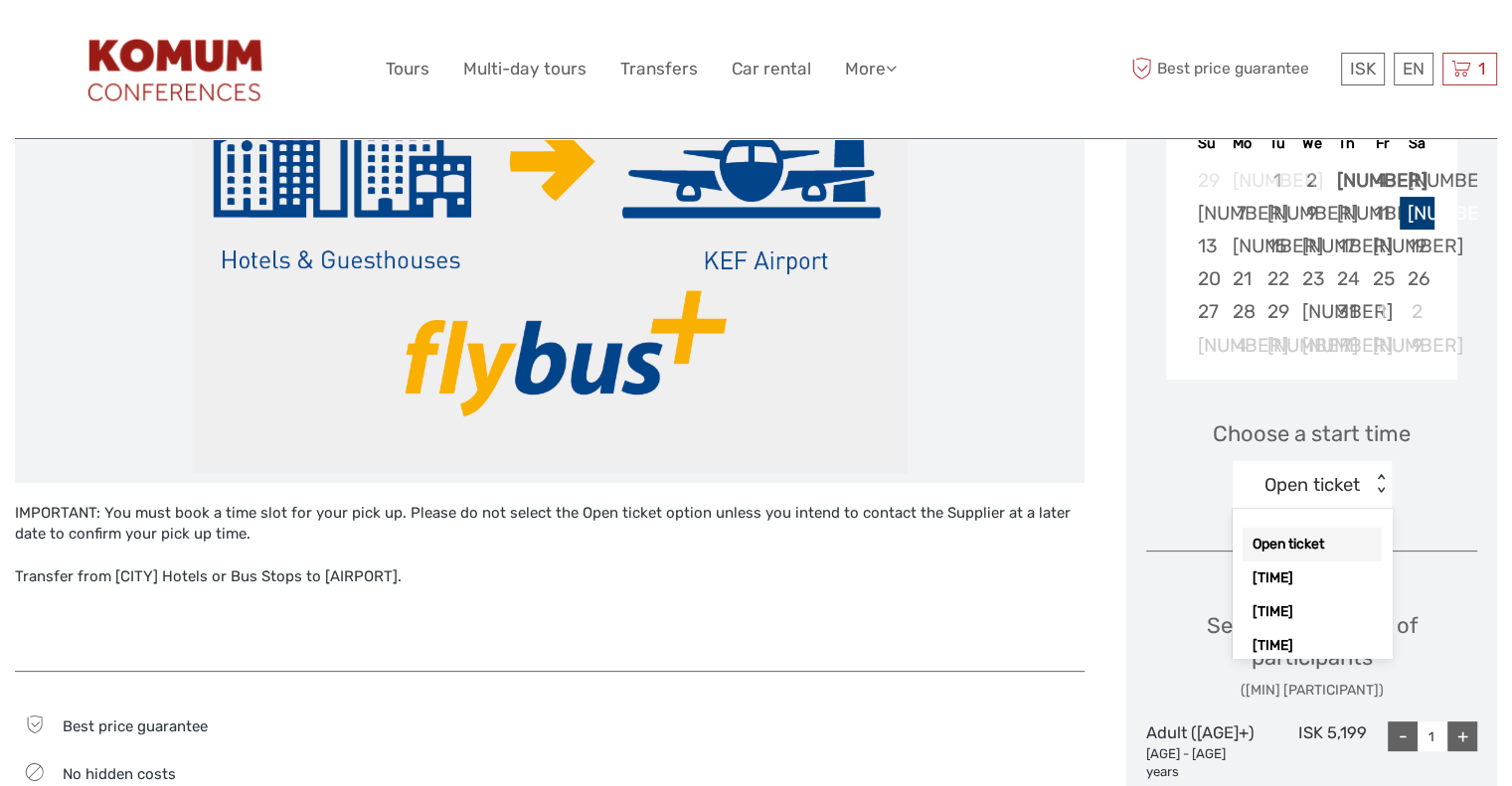 click on "< >" at bounding box center (1381, 484) 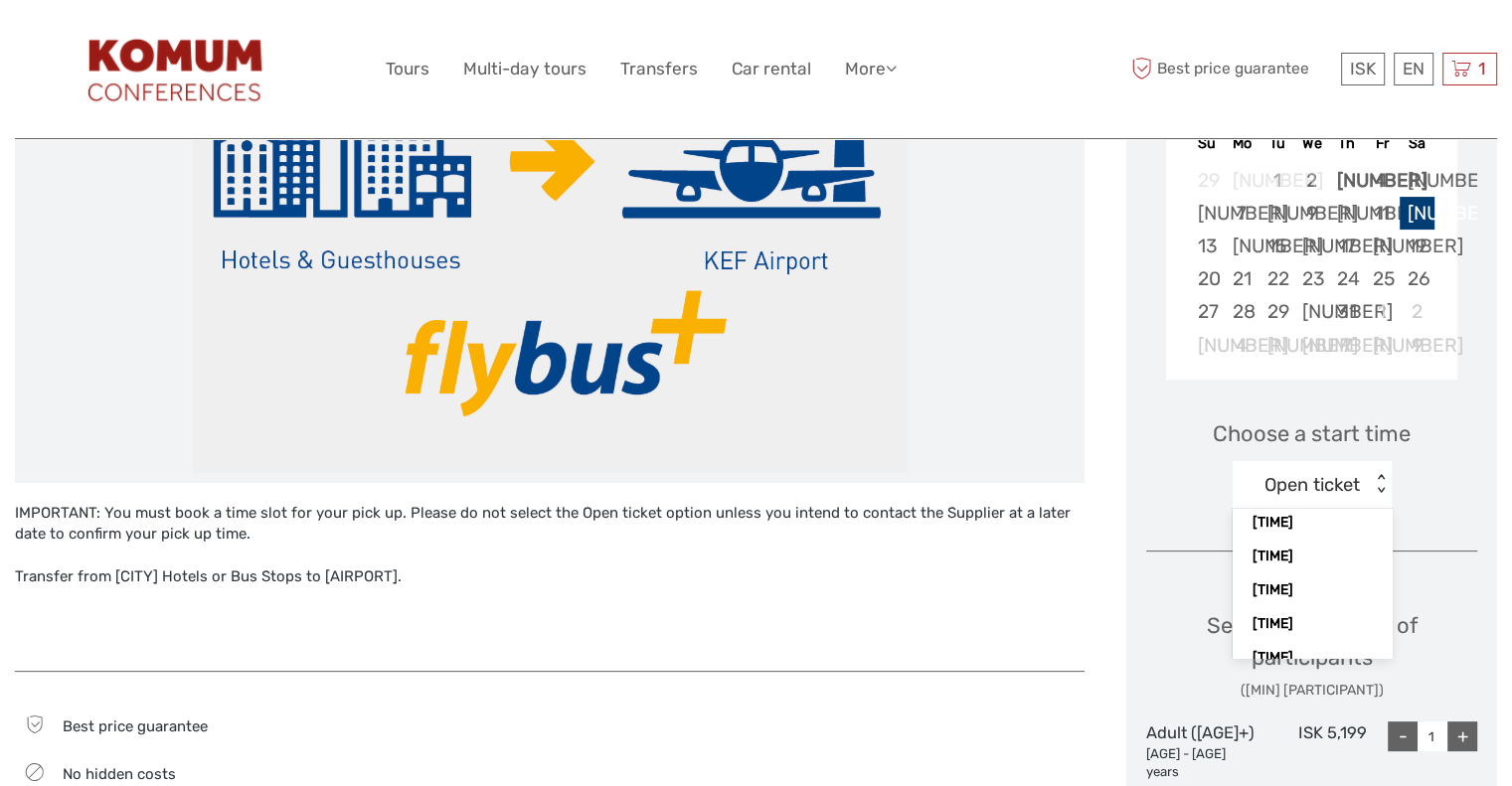 scroll, scrollTop: 63, scrollLeft: 0, axis: vertical 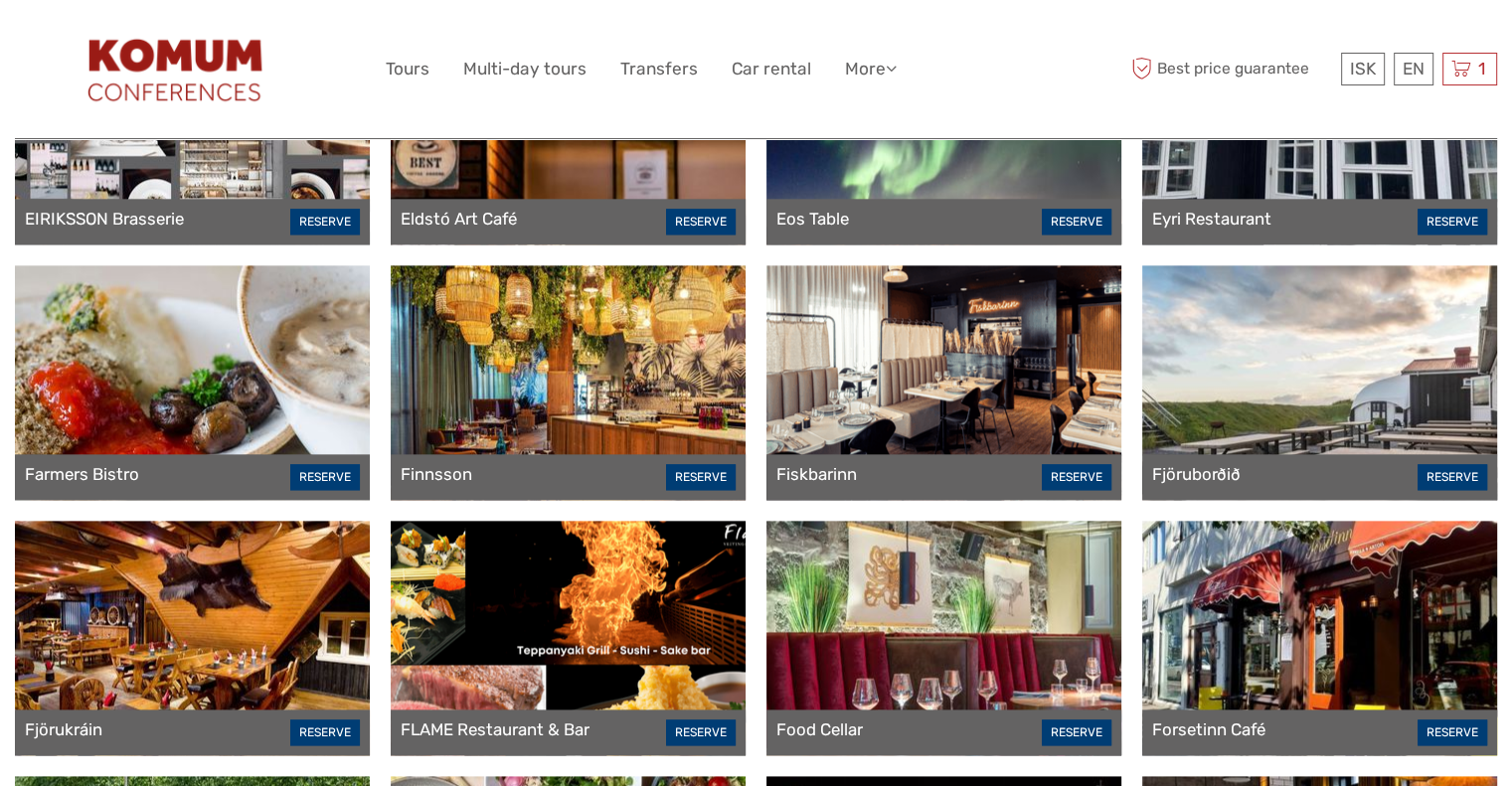 click at bounding box center [192, 383] 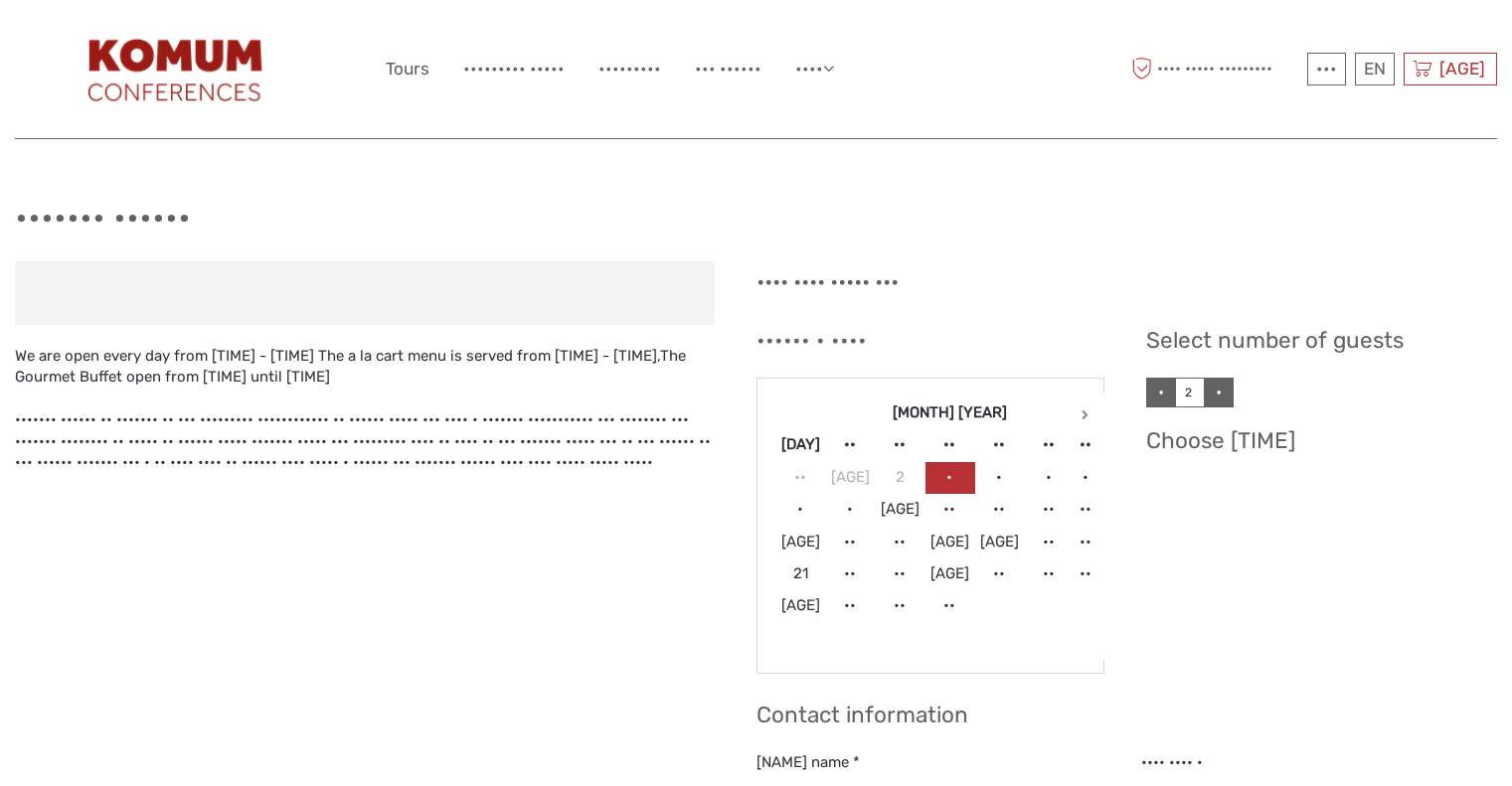 scroll, scrollTop: 0, scrollLeft: 0, axis: both 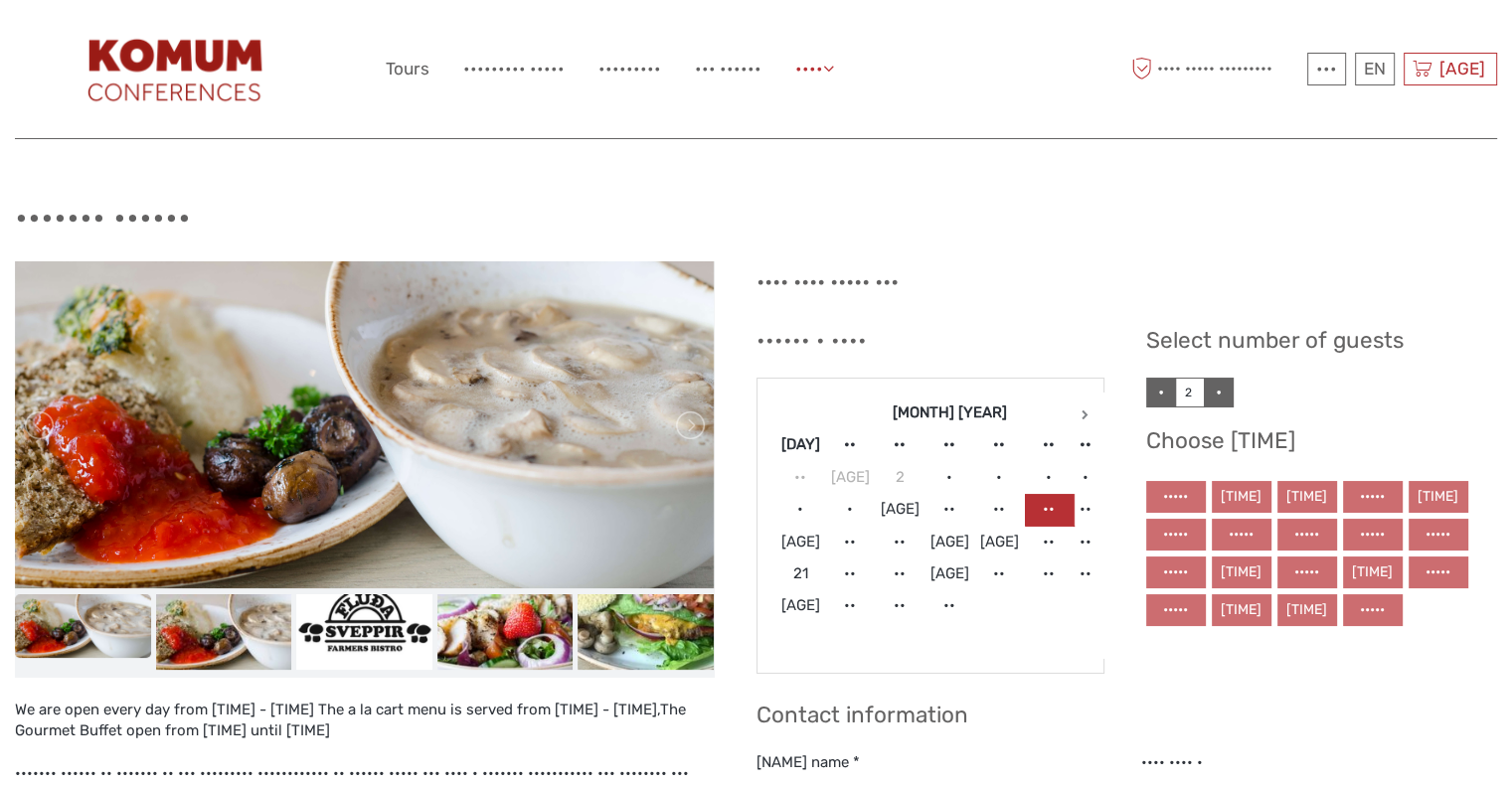 click on "••••" at bounding box center [814, 69] 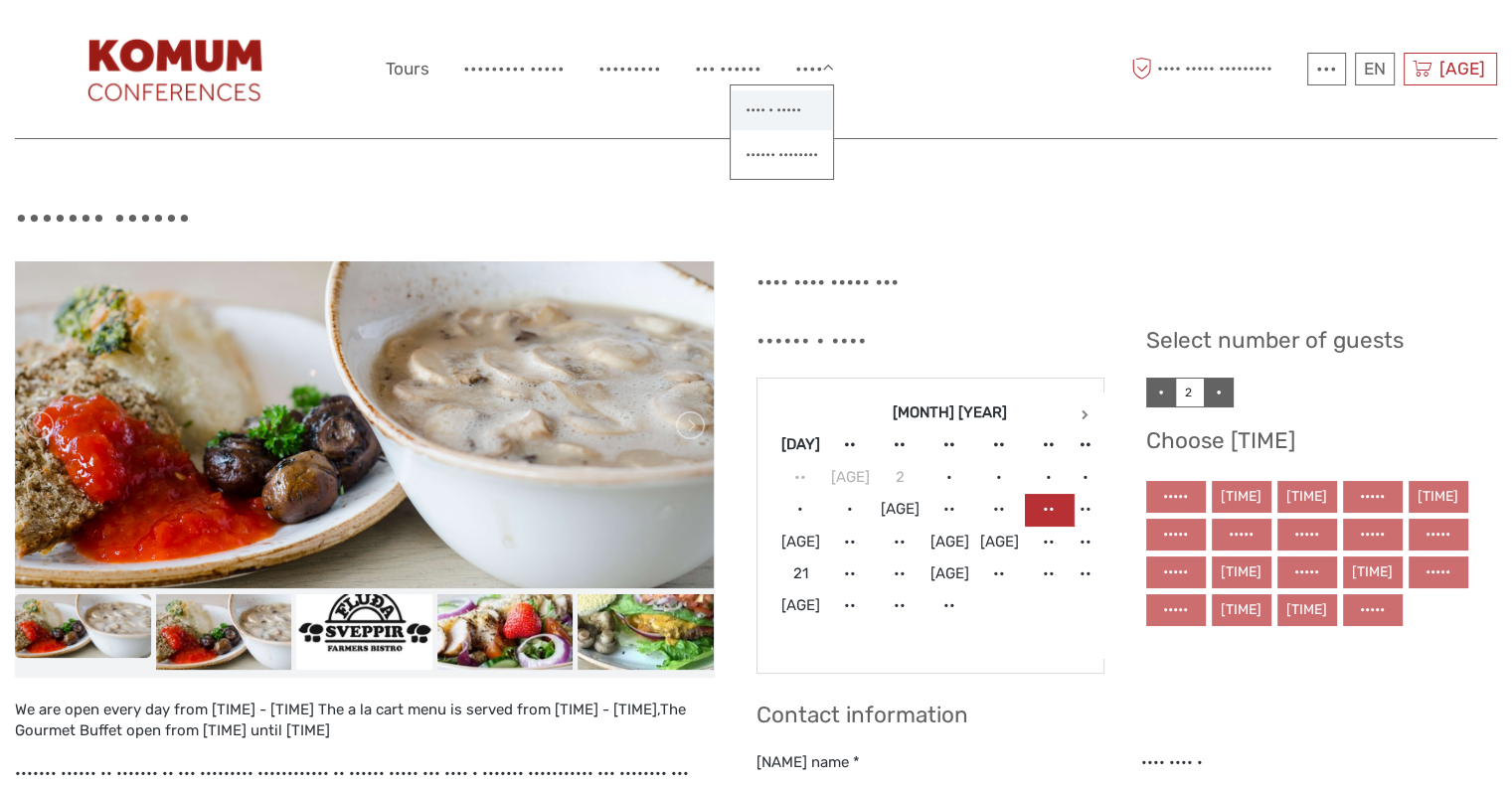 click on "•••• • •••••" at bounding box center (781, 109) 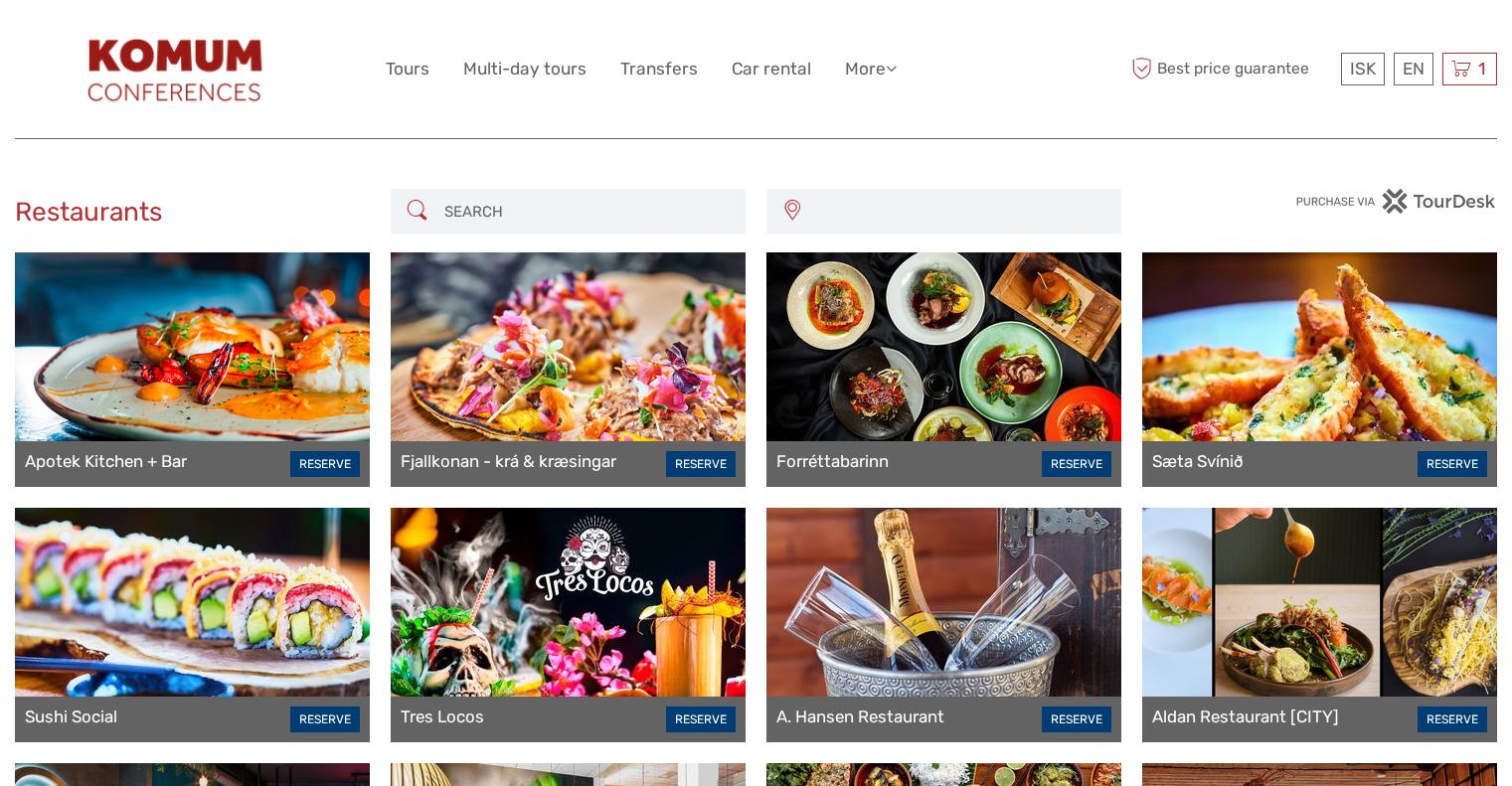 scroll, scrollTop: 0, scrollLeft: 0, axis: both 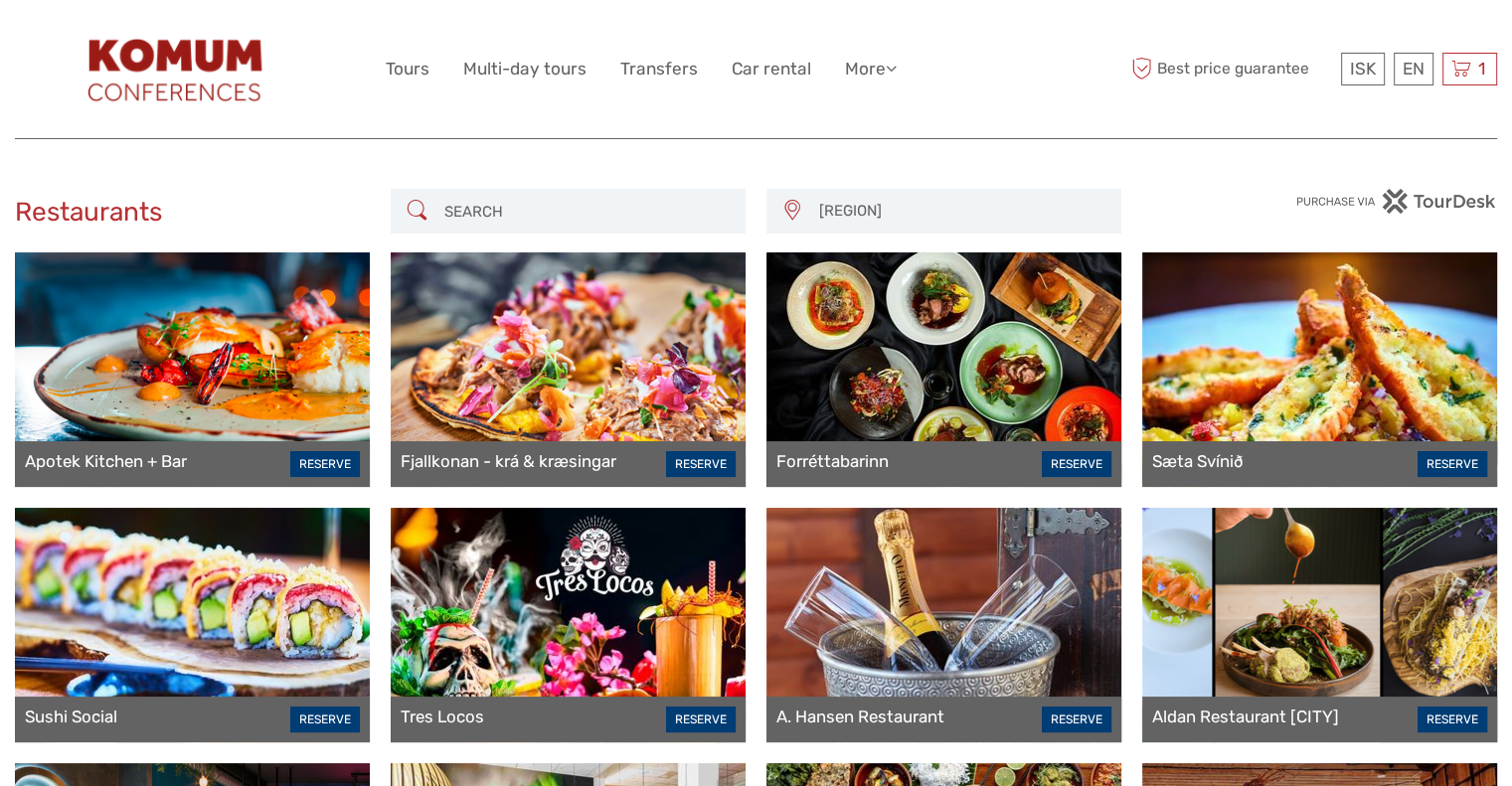 click on "[REGION]" at bounding box center [960, 211] 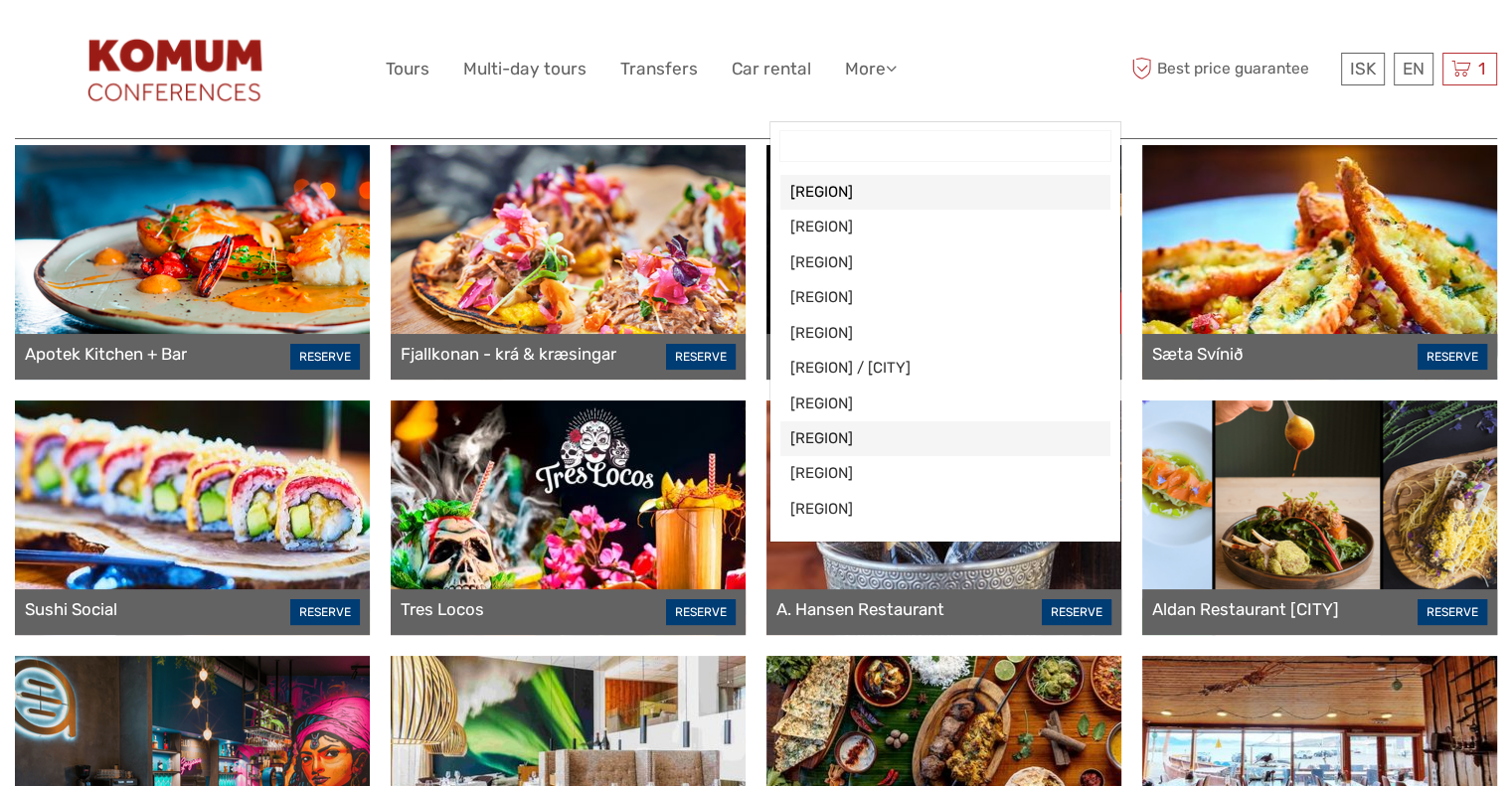 scroll, scrollTop: 0, scrollLeft: 0, axis: both 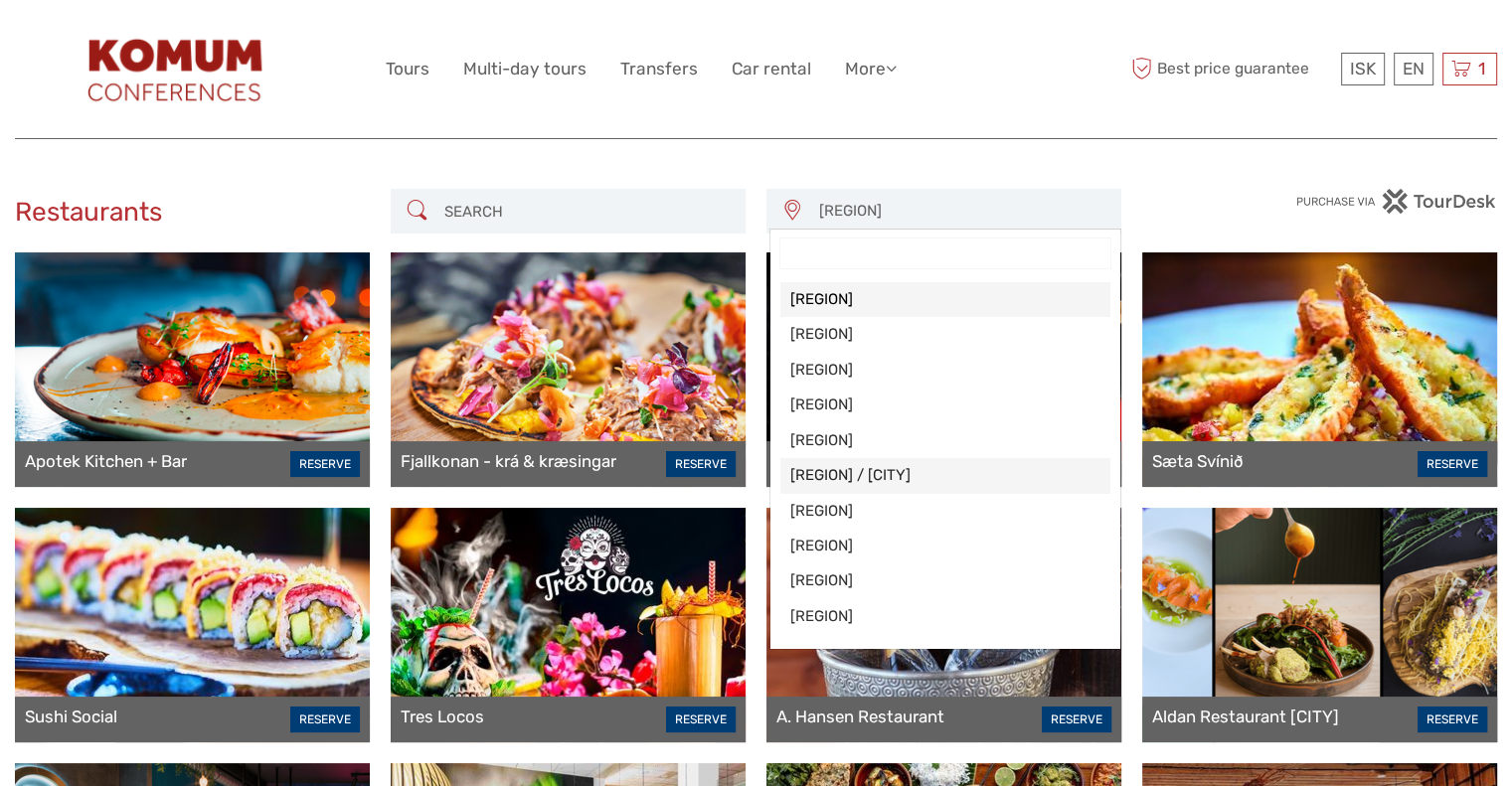 click on "[REGION] / [CITY]" at bounding box center [945, 299] 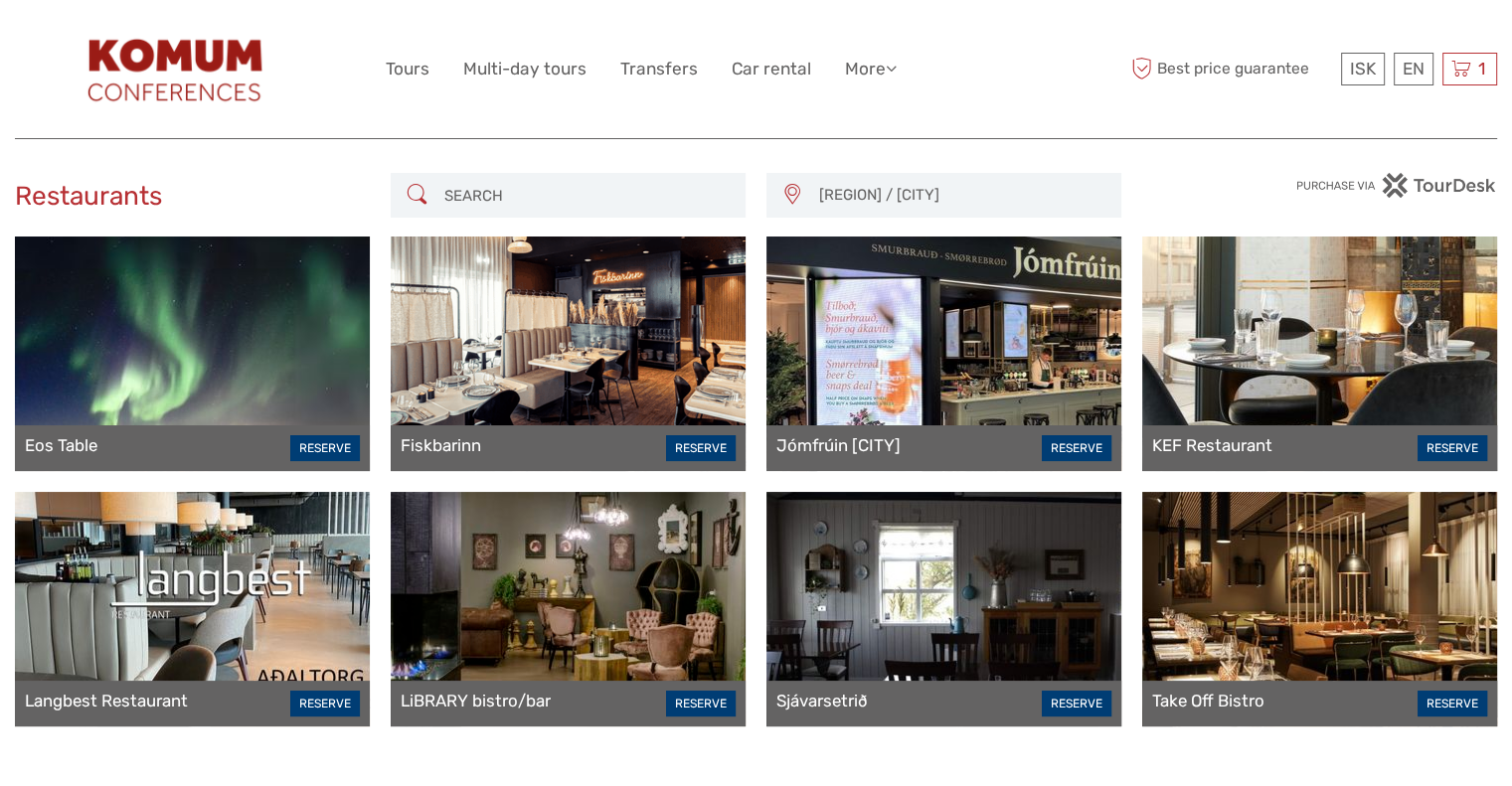 scroll, scrollTop: 0, scrollLeft: 0, axis: both 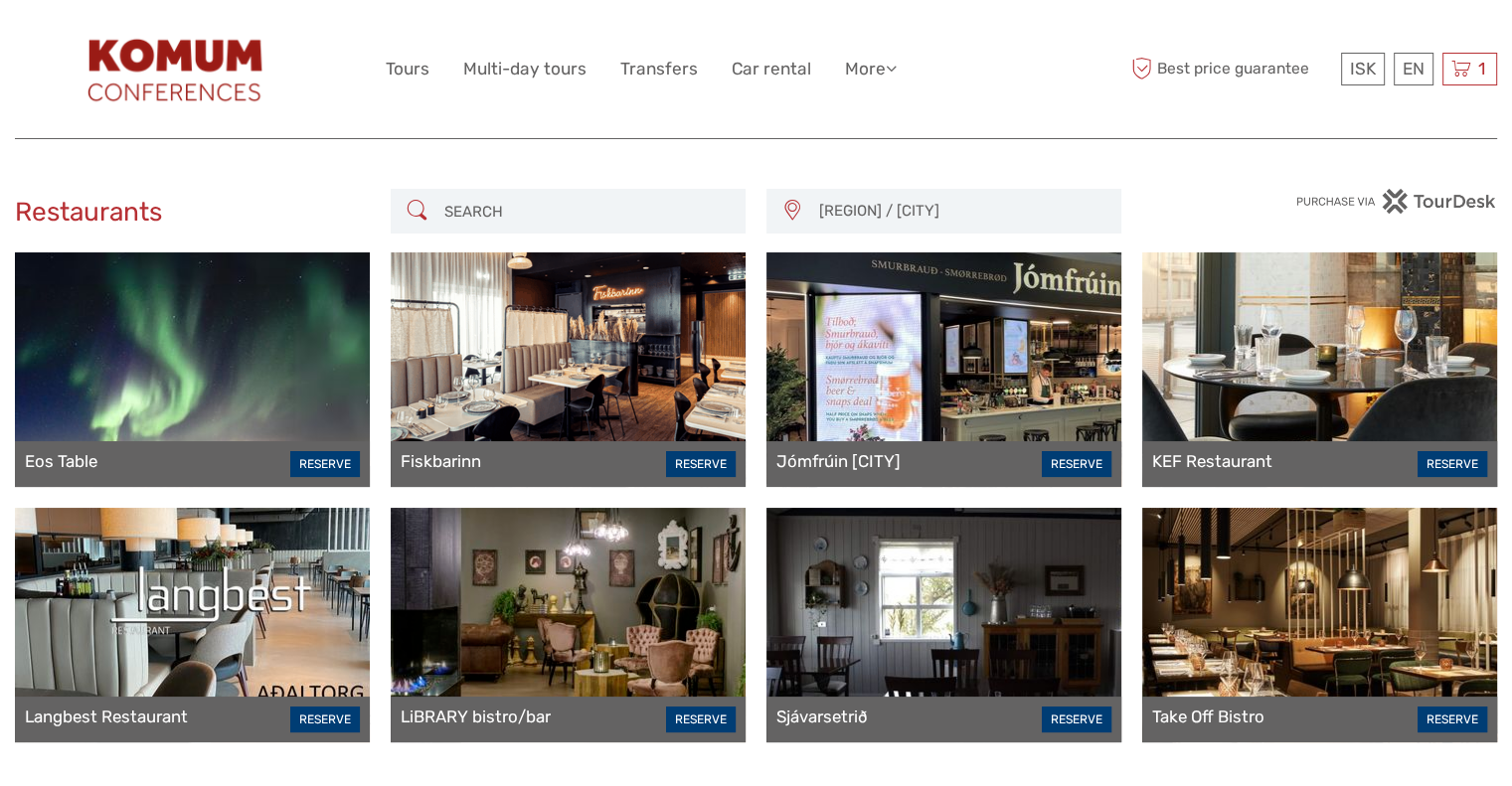 click on "[REGION] / [CITY]" at bounding box center (960, 211) 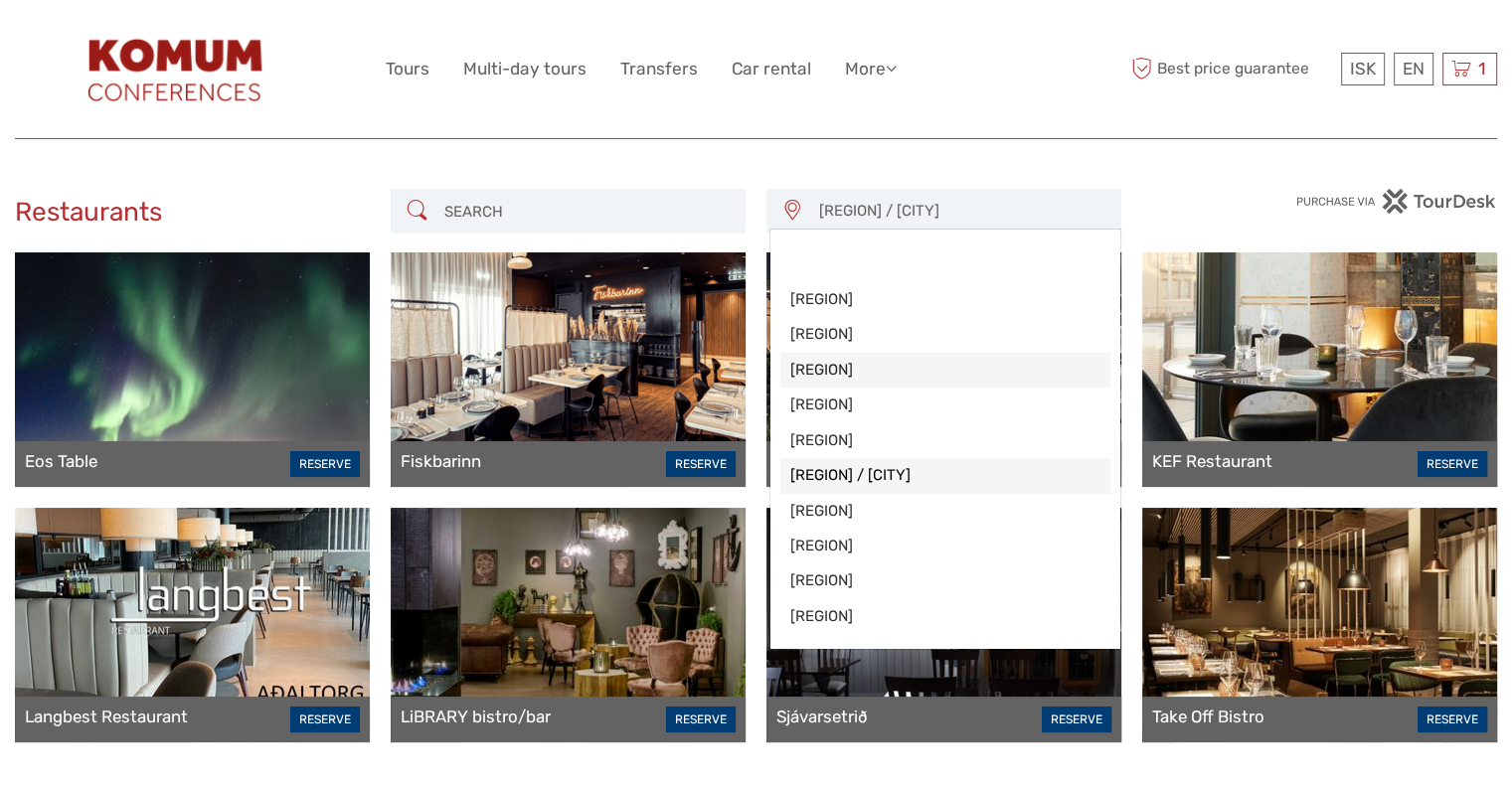 click on "[REGION]" at bounding box center (945, 299) 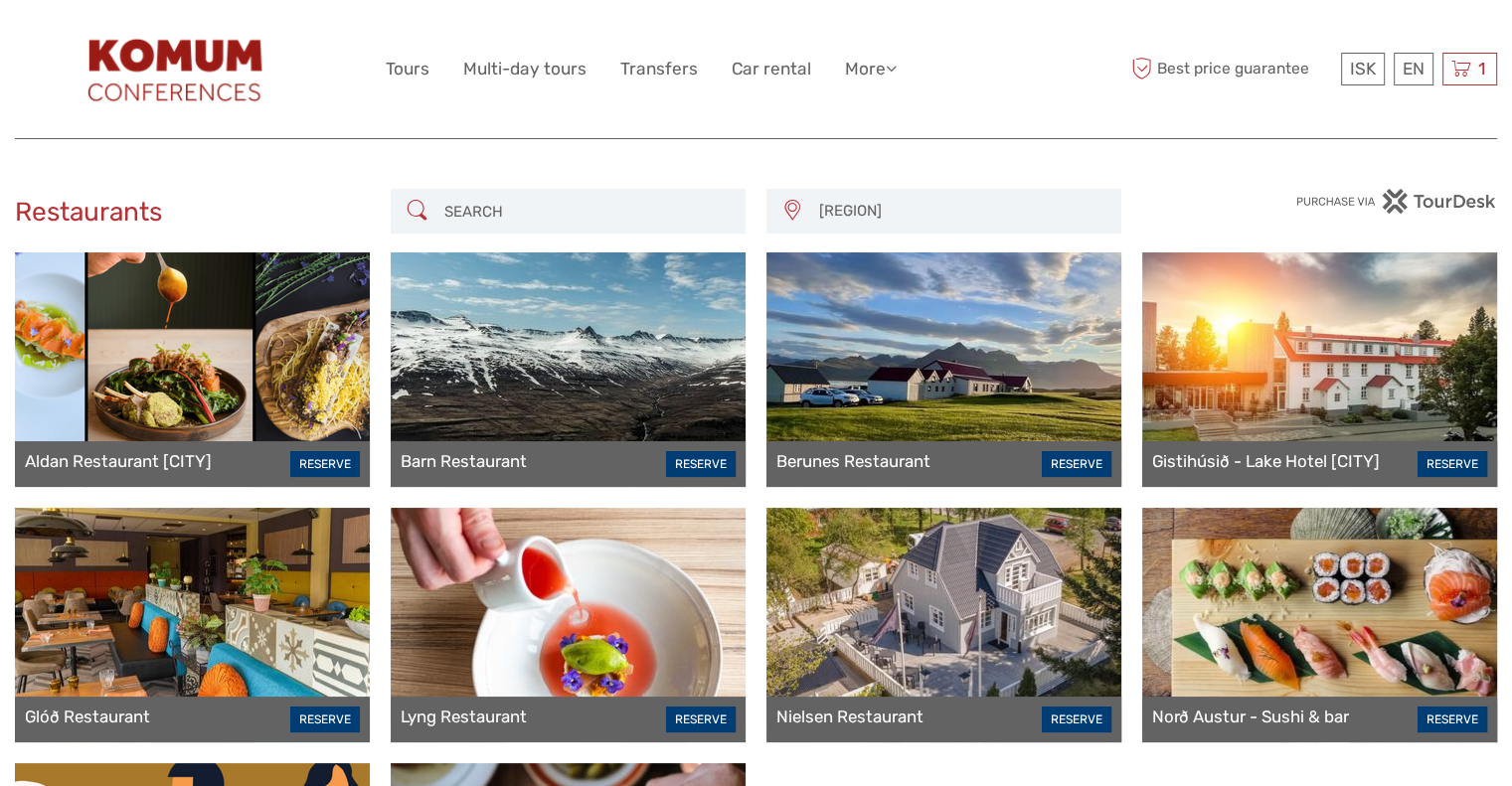 click on "[REGION]" at bounding box center (960, 211) 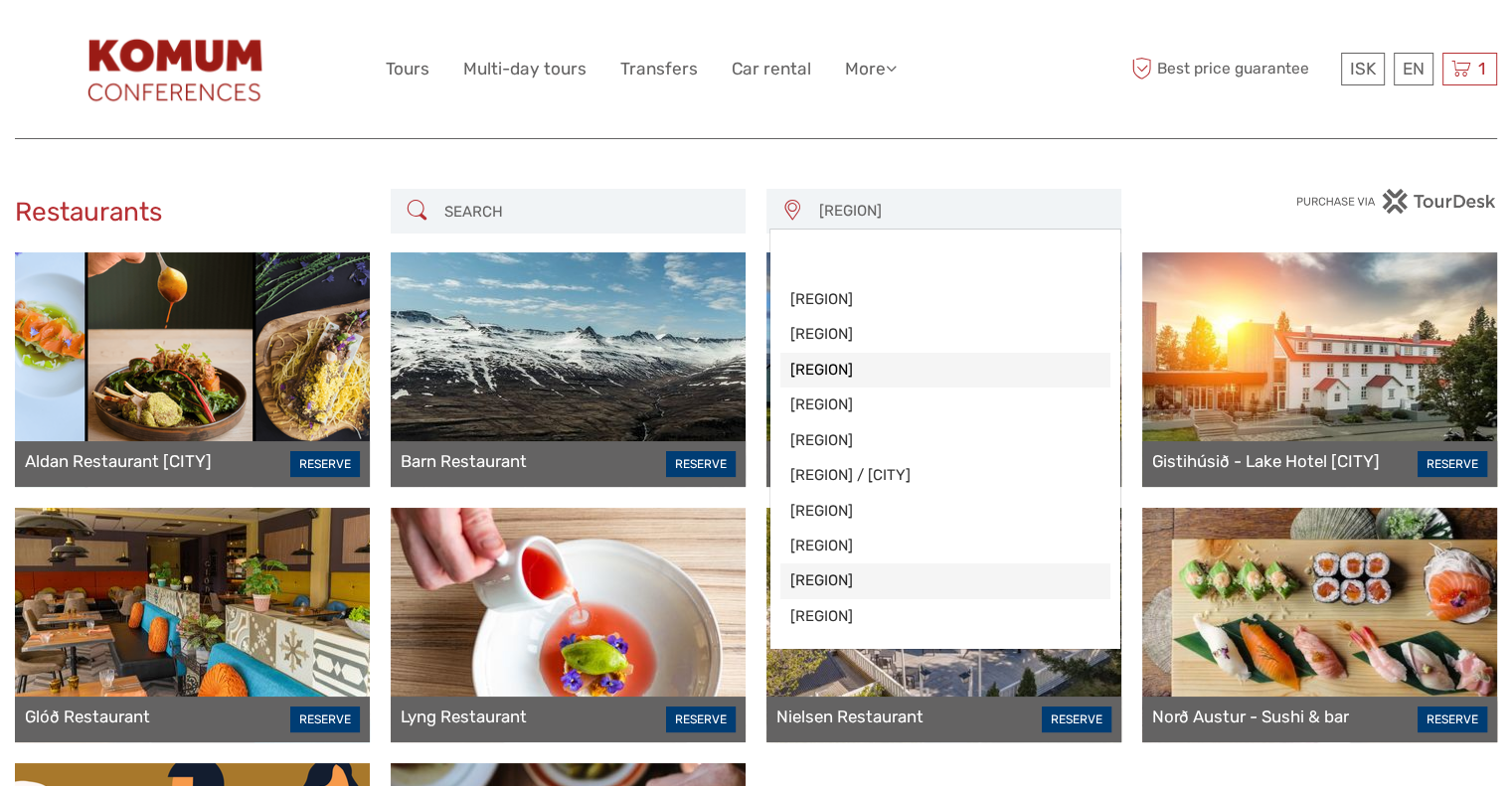 click on "[REGION]" at bounding box center [945, 299] 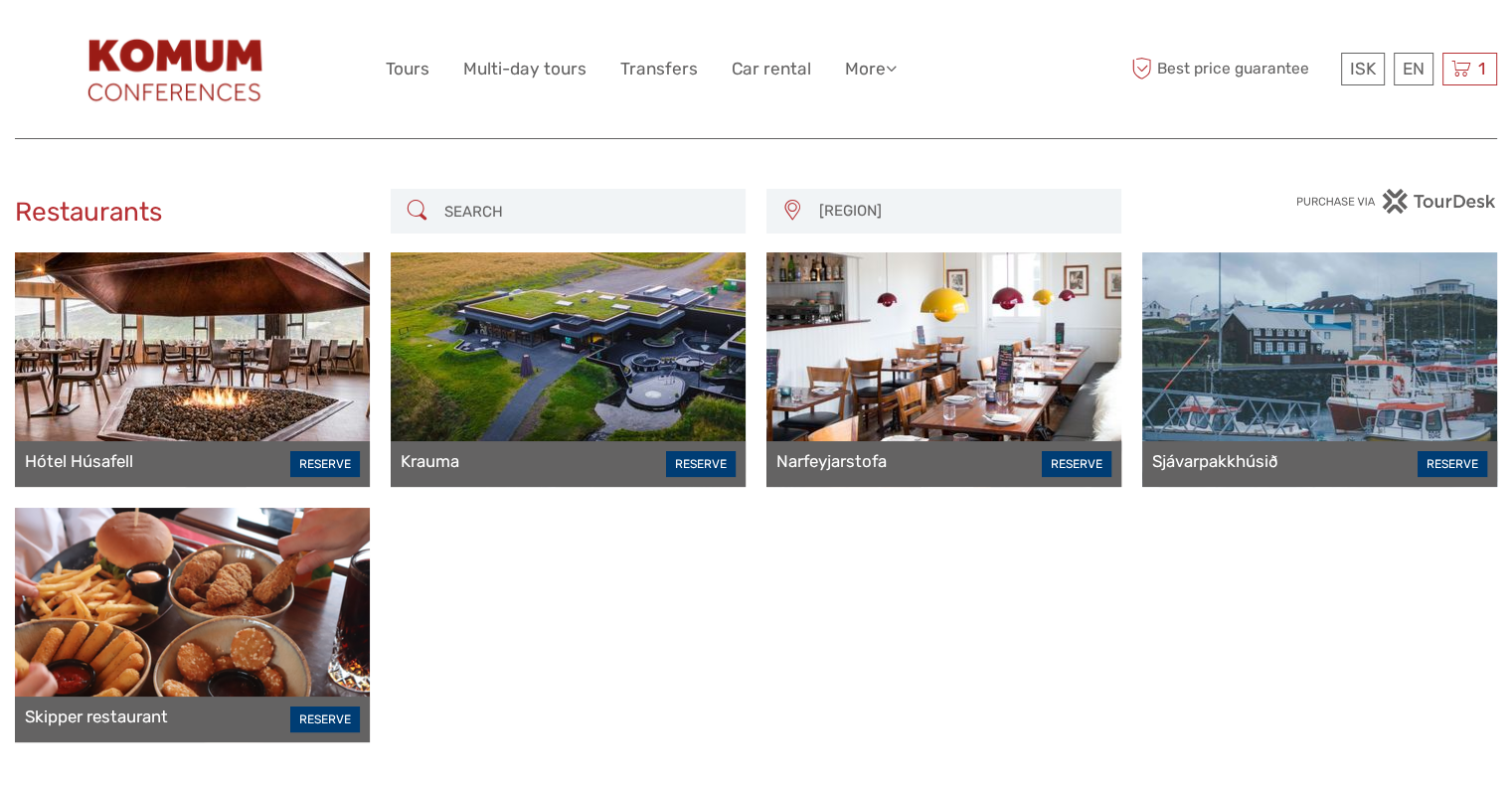 click on "[REGION]" at bounding box center (960, 211) 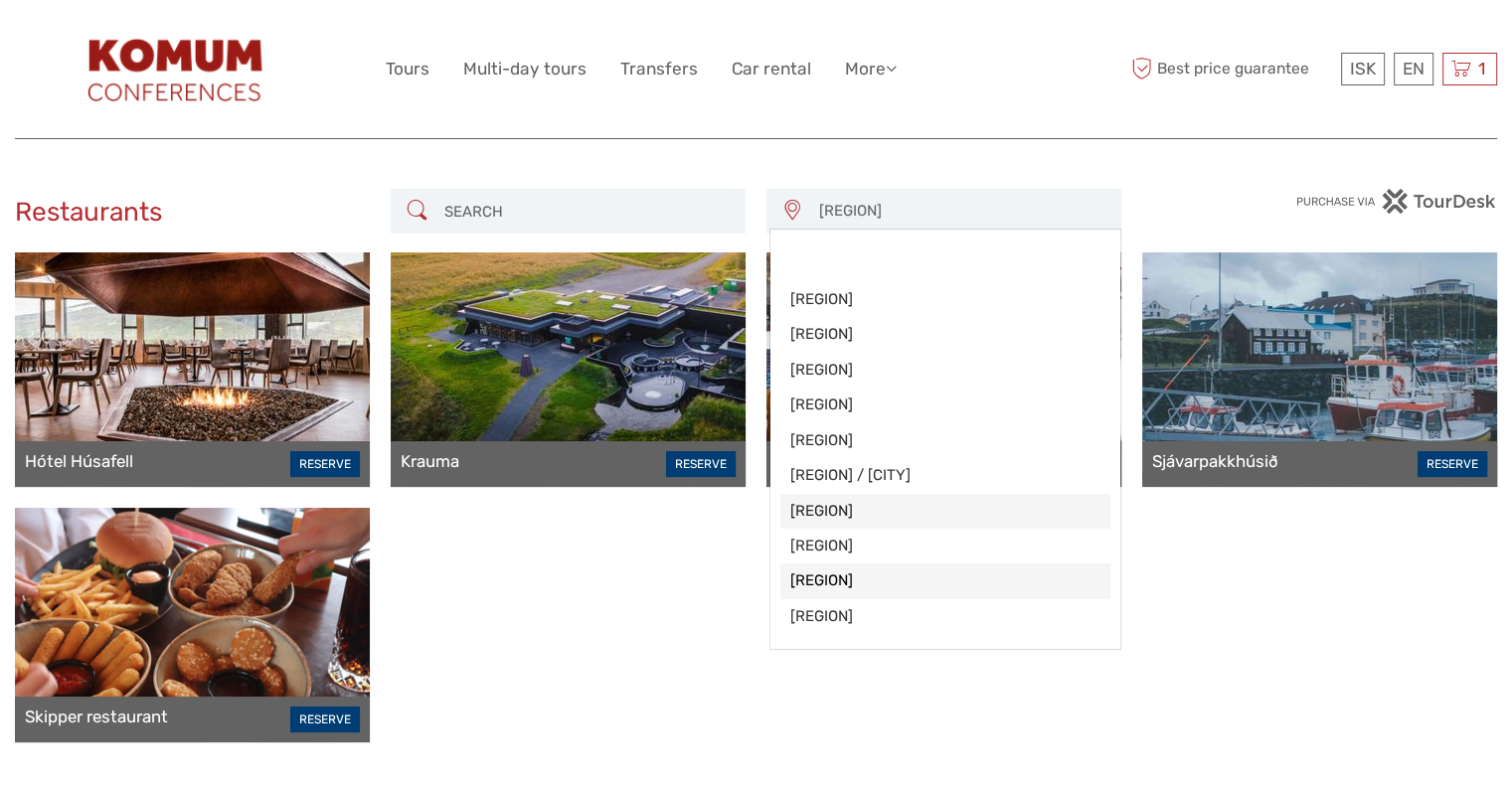 click on "[REGION]" at bounding box center (945, 299) 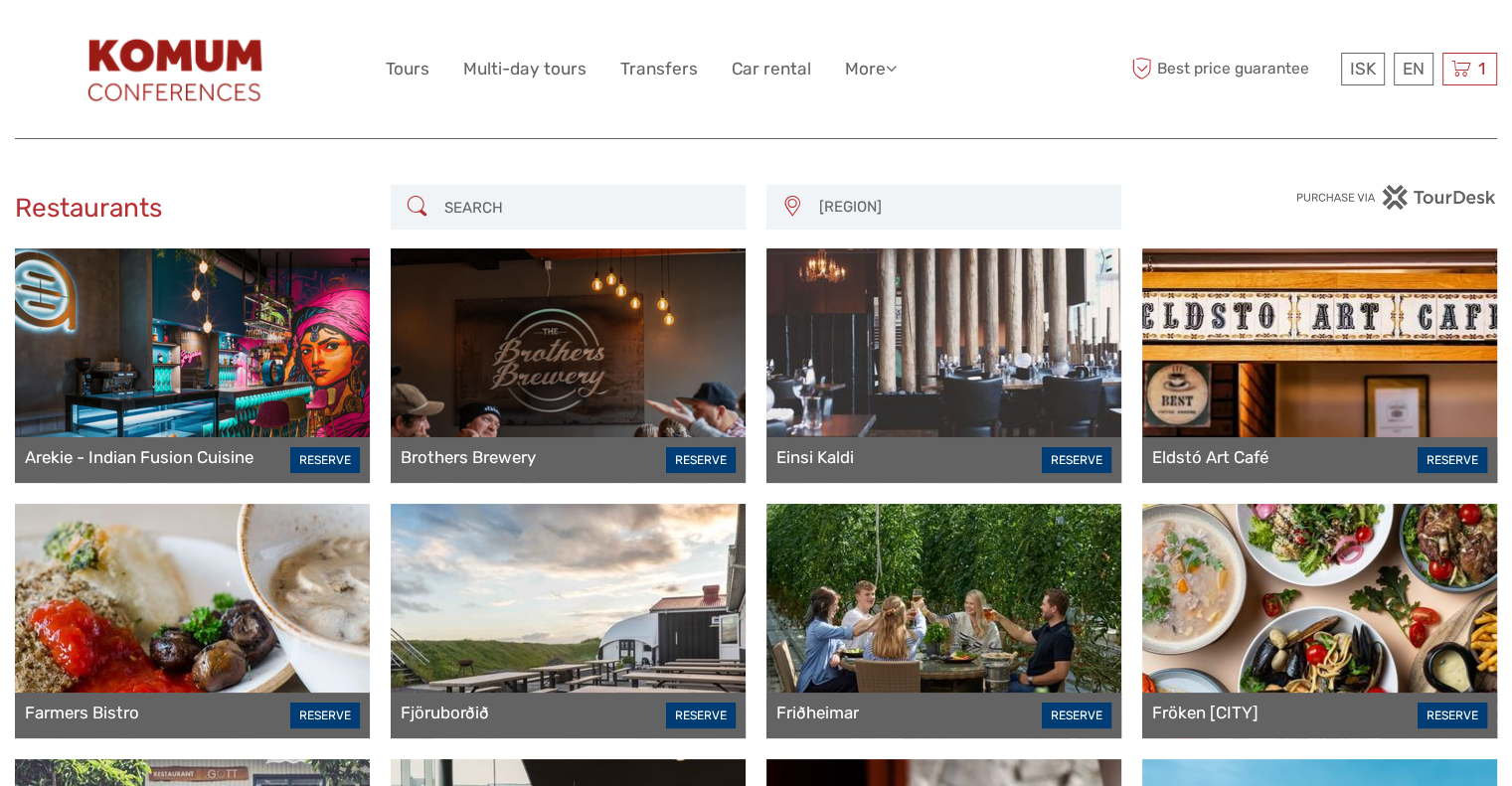 scroll, scrollTop: 0, scrollLeft: 0, axis: both 